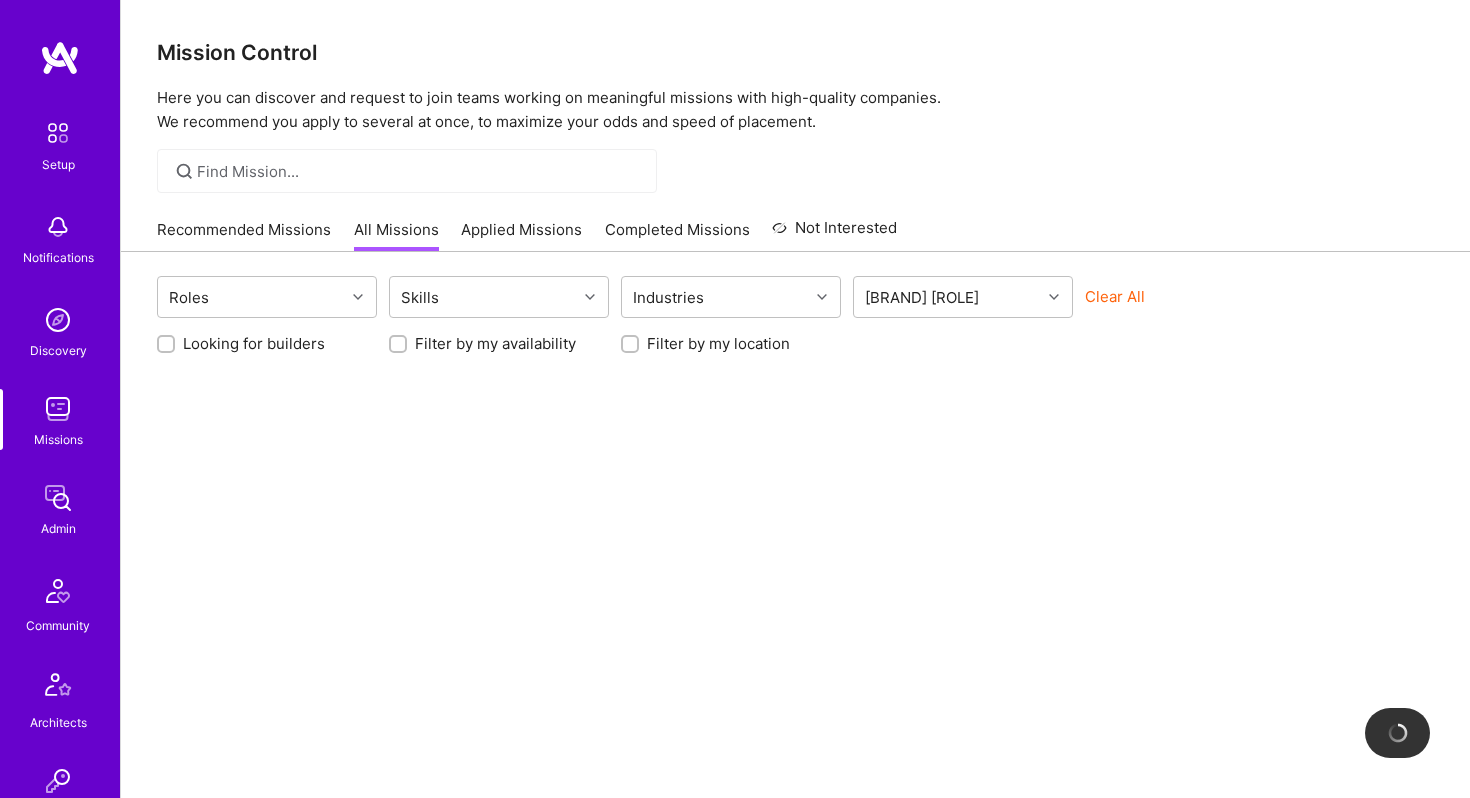 scroll, scrollTop: 0, scrollLeft: 0, axis: both 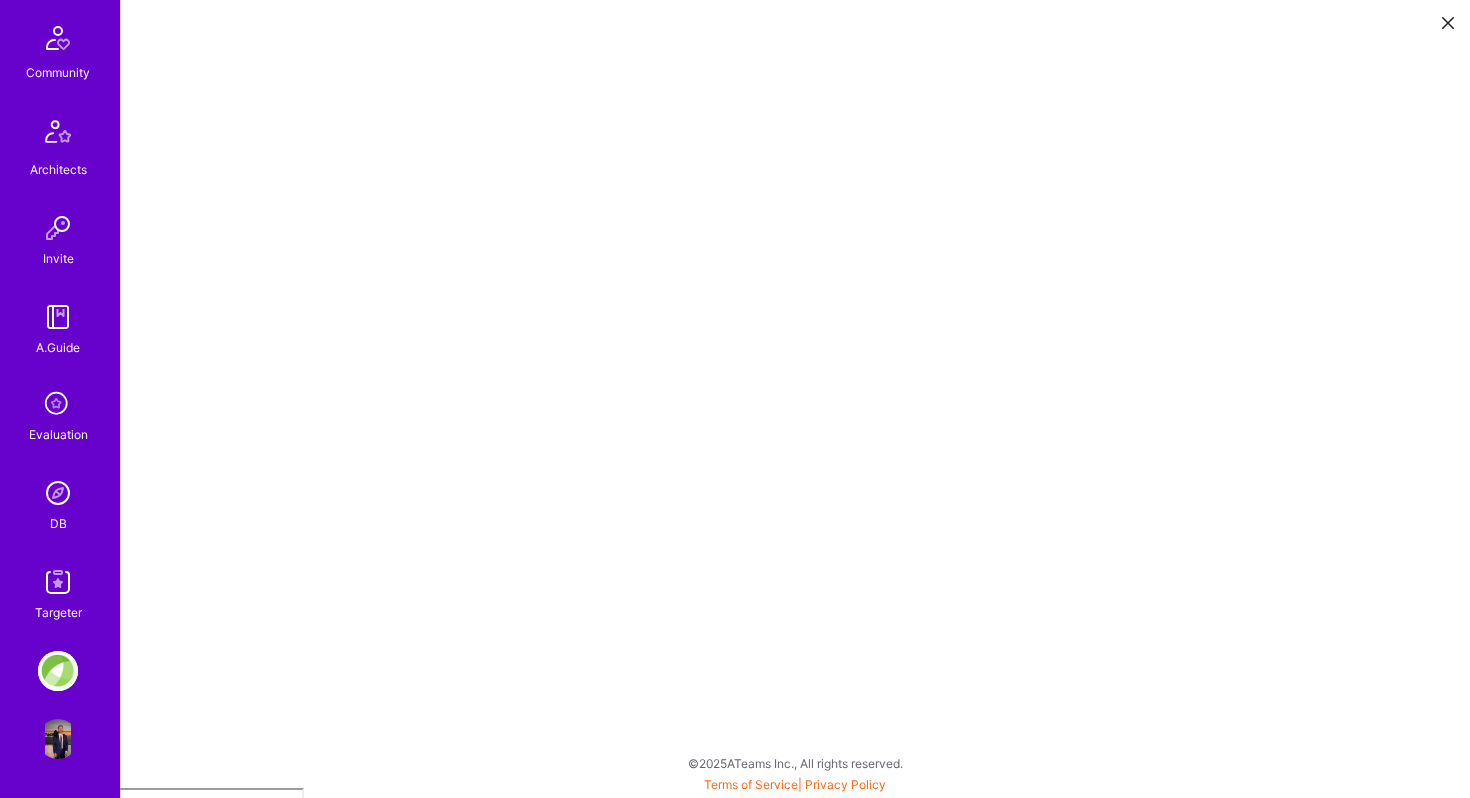 click at bounding box center (58, 739) 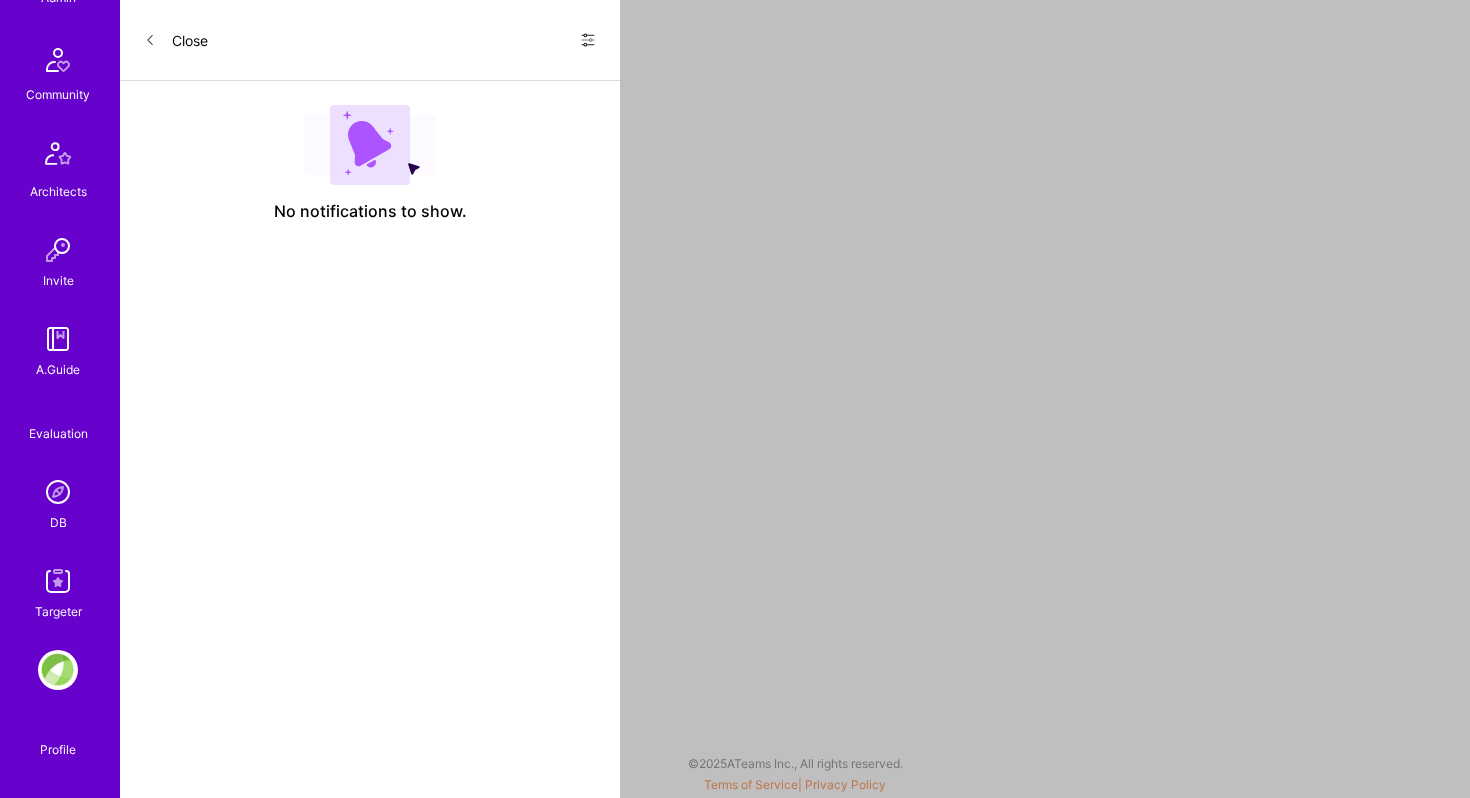 scroll, scrollTop: 0, scrollLeft: 0, axis: both 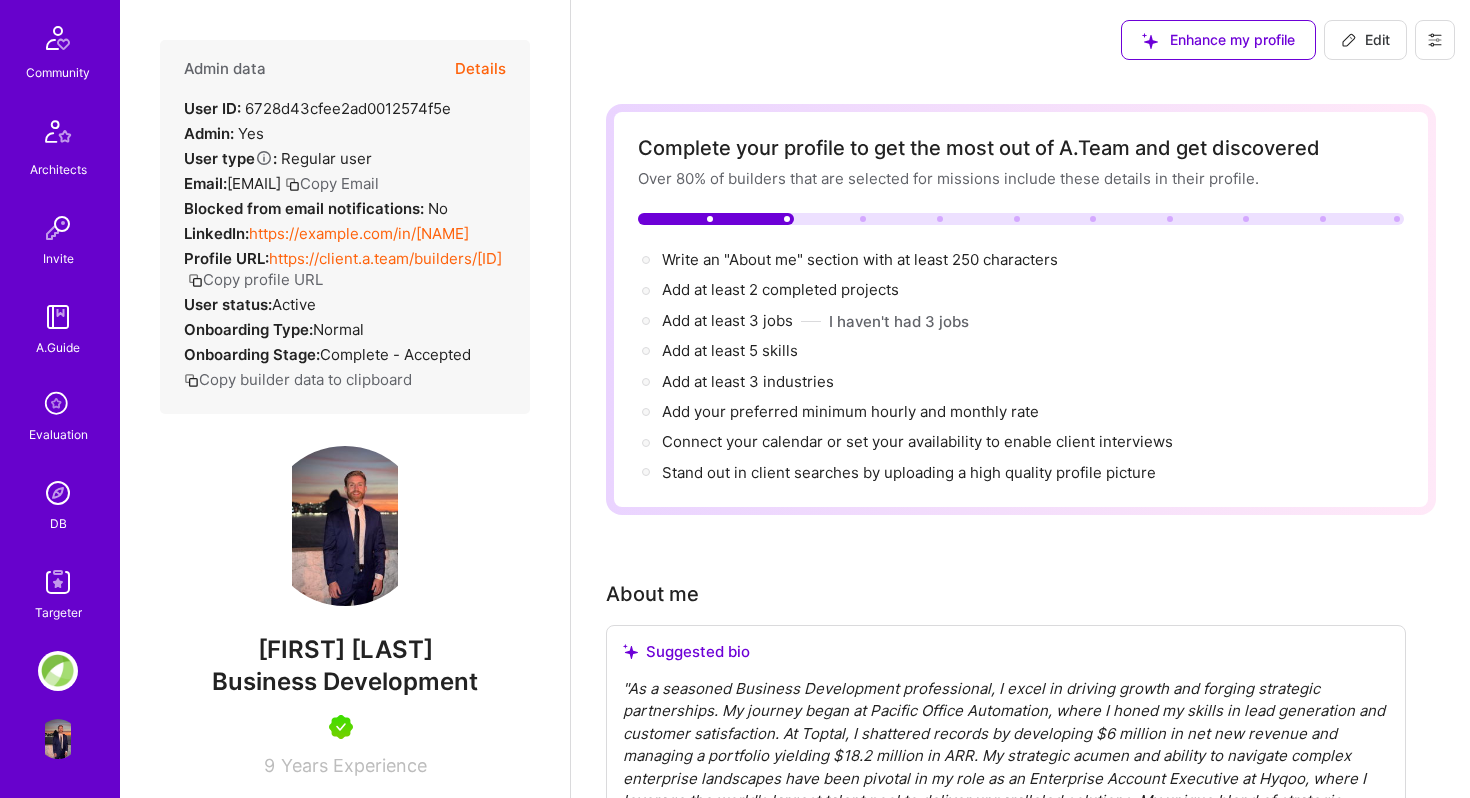 click at bounding box center [58, 493] 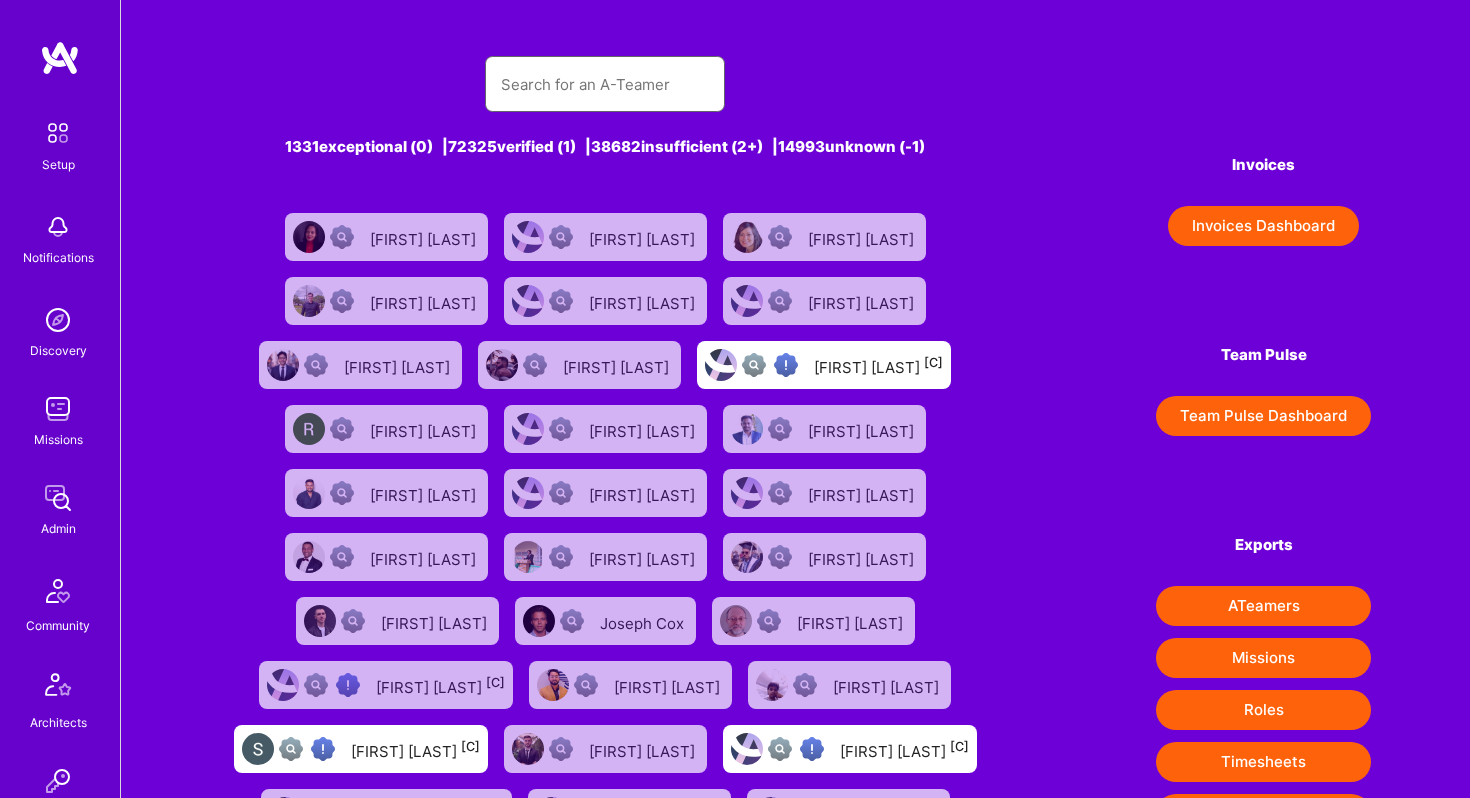 click at bounding box center [605, 84] 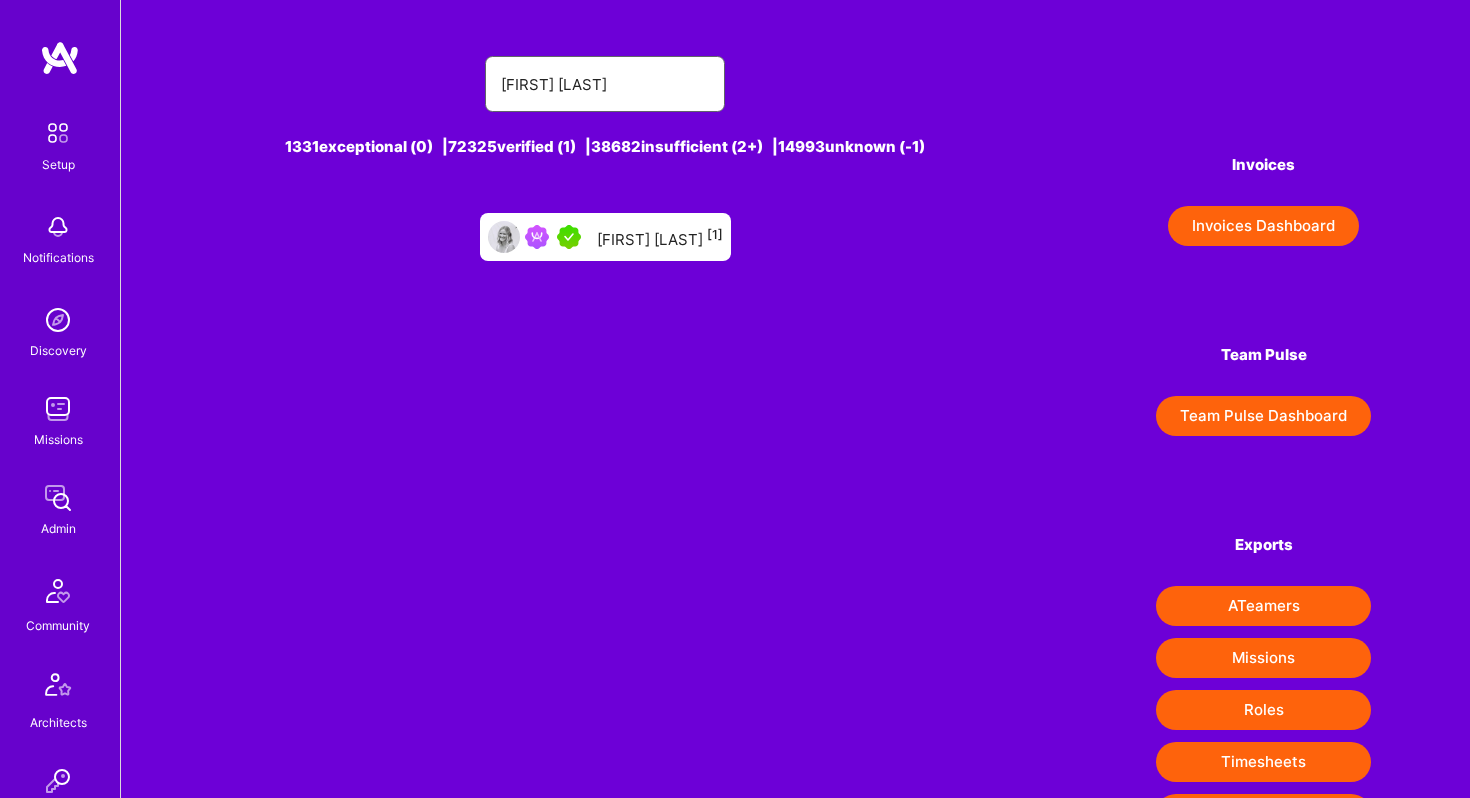 type on "[FIRST] [LAST]" 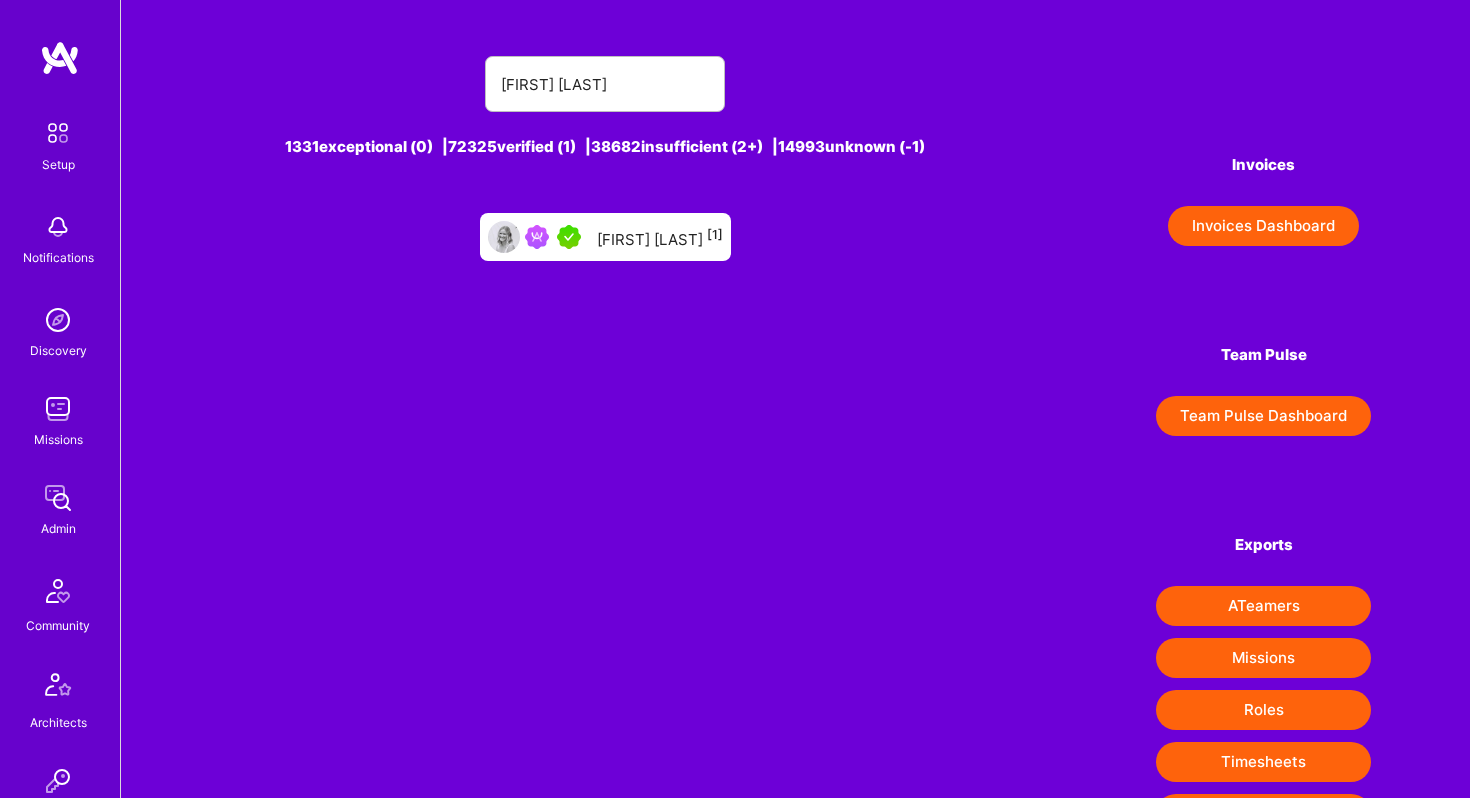 click on "[FIRST] [LAST] [1]" at bounding box center (660, 237) 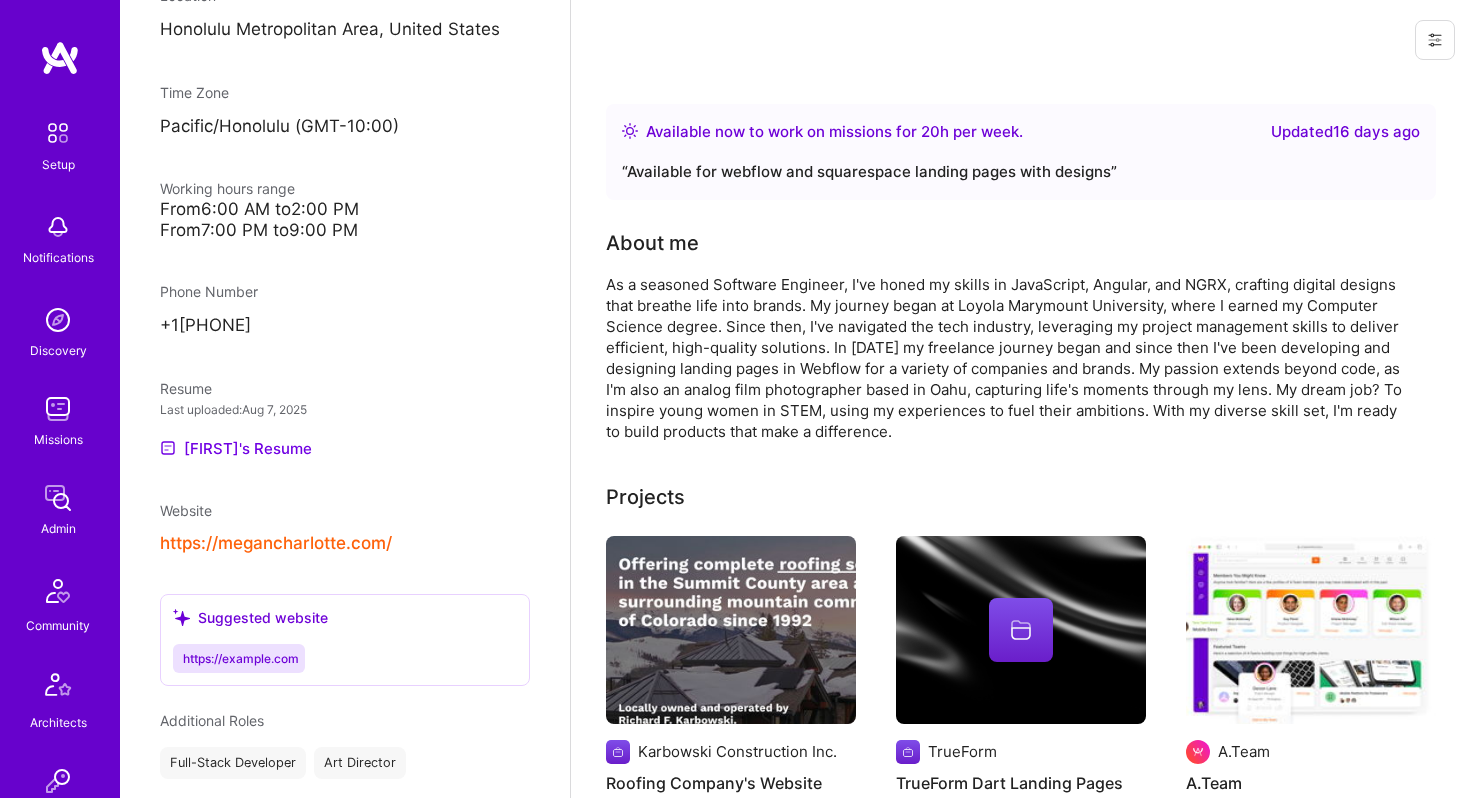 scroll, scrollTop: 1209, scrollLeft: 0, axis: vertical 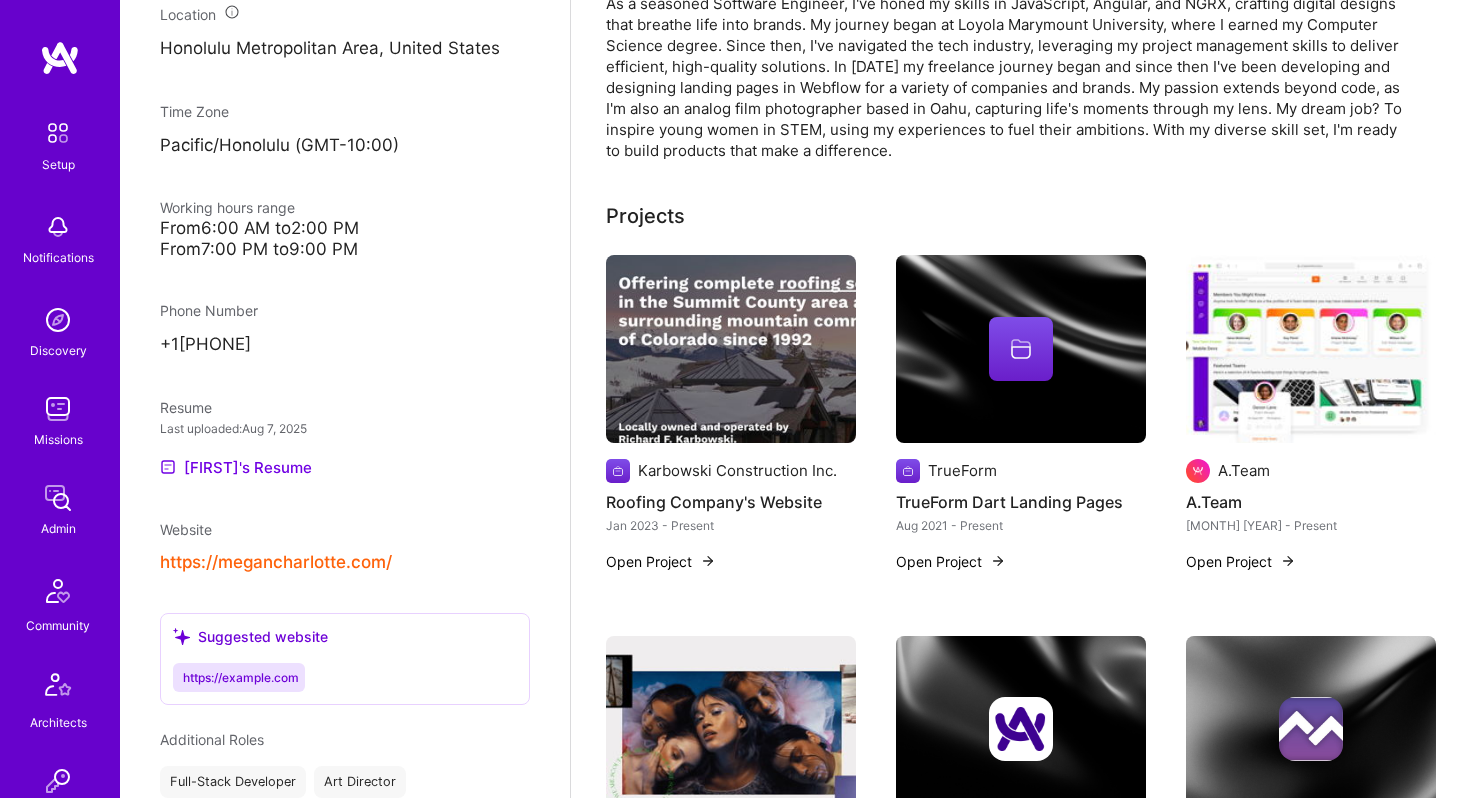 click on "Open Project" at bounding box center (951, 561) 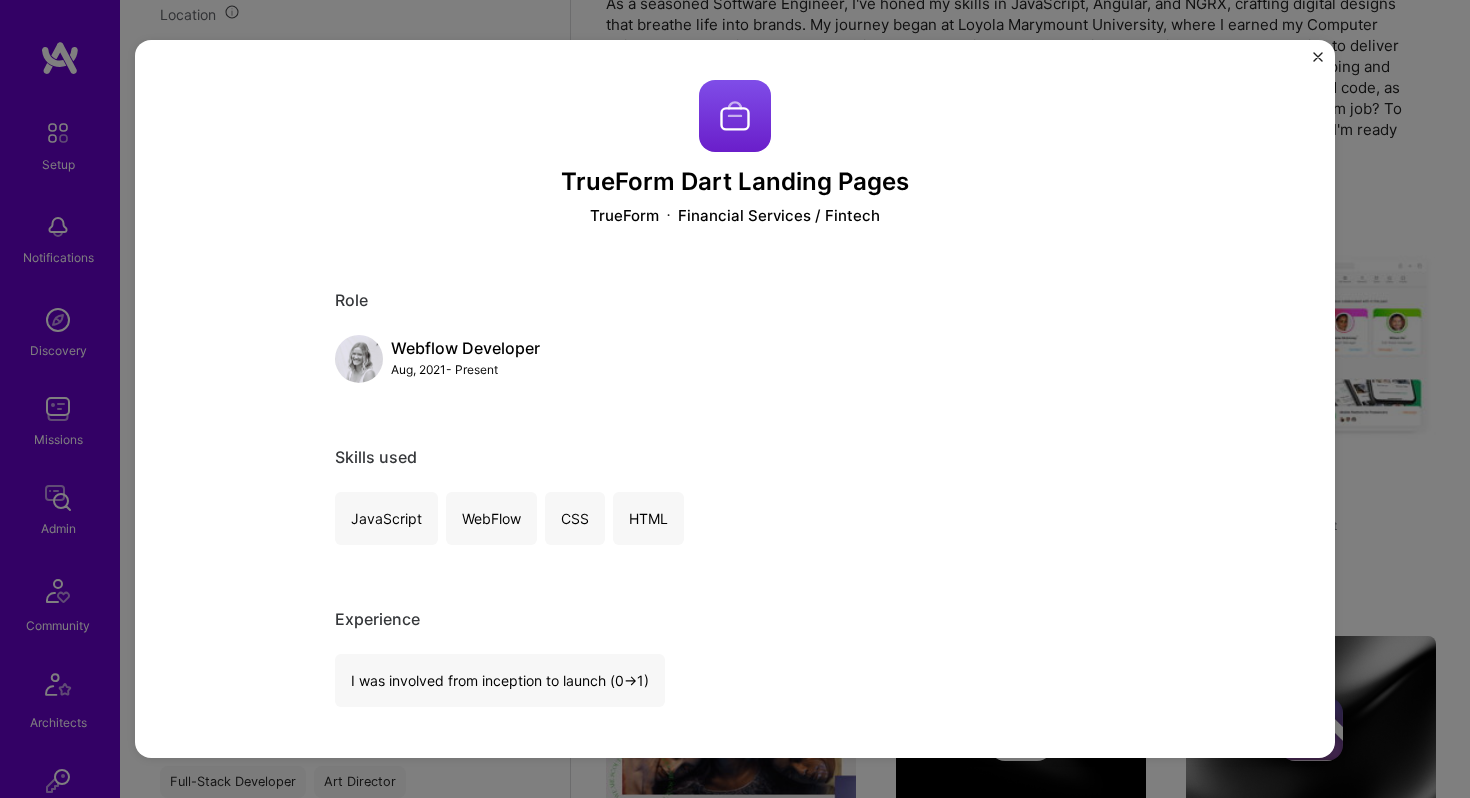 click on "TrueForm Dart Landing Pages TrueForm Financial Services / Fintech Role Webflow Developer [DATE] - [DATE] Skills used JavaScript WebFlow CSS HTML Experience I was involved from inception to launch (0 -> 1) Marketing Landing Page I collaborated with TrueForm, an online platform for launching and operating SPACs, to create cohesive landing pages for their Dart product. As a Webflow Developer, I utilized my skills in JavaScript, WebFlow, CSS, and HTML to design and build the landing pages. My role involved crafting a user-friendly interface and ensuring responsive design across devices, contributing to a cohesive and engaging user experience. Project collaborators [FIRST] [LAST] [FIRST] [LAST] Other projects from this builder A.Team A.Team [DATE] - [DATE] Open Project A.Team A.Team Marketing Landing Pages [DATE] - [DATE] Open Project A.Team A.Team Platform No date Open Project Metapixel LLC Ionic Mobile Application [DATE] - [DATE] Open Project Life School [DATE] - [DATE]" at bounding box center [735, 1272] 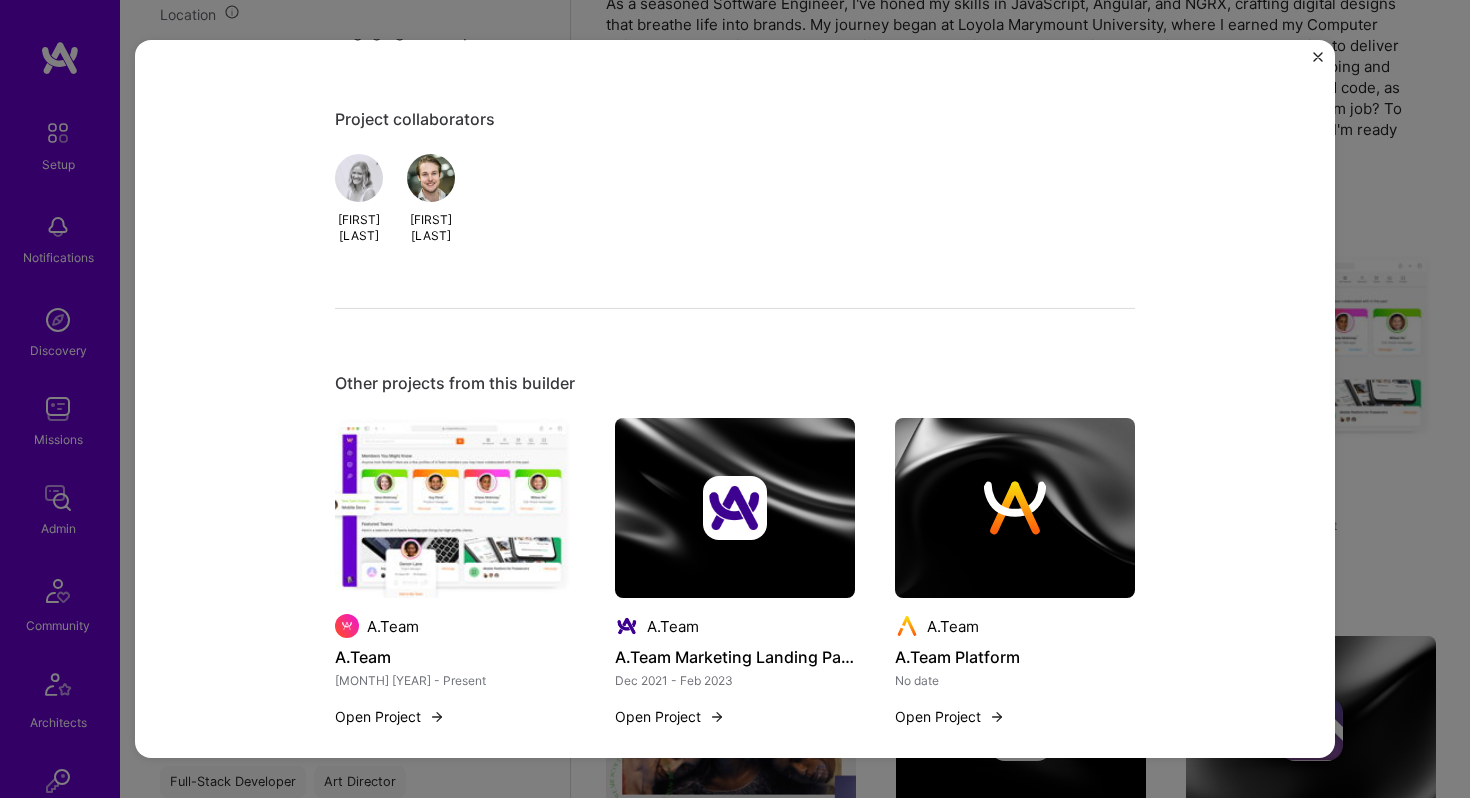scroll, scrollTop: 1016, scrollLeft: 0, axis: vertical 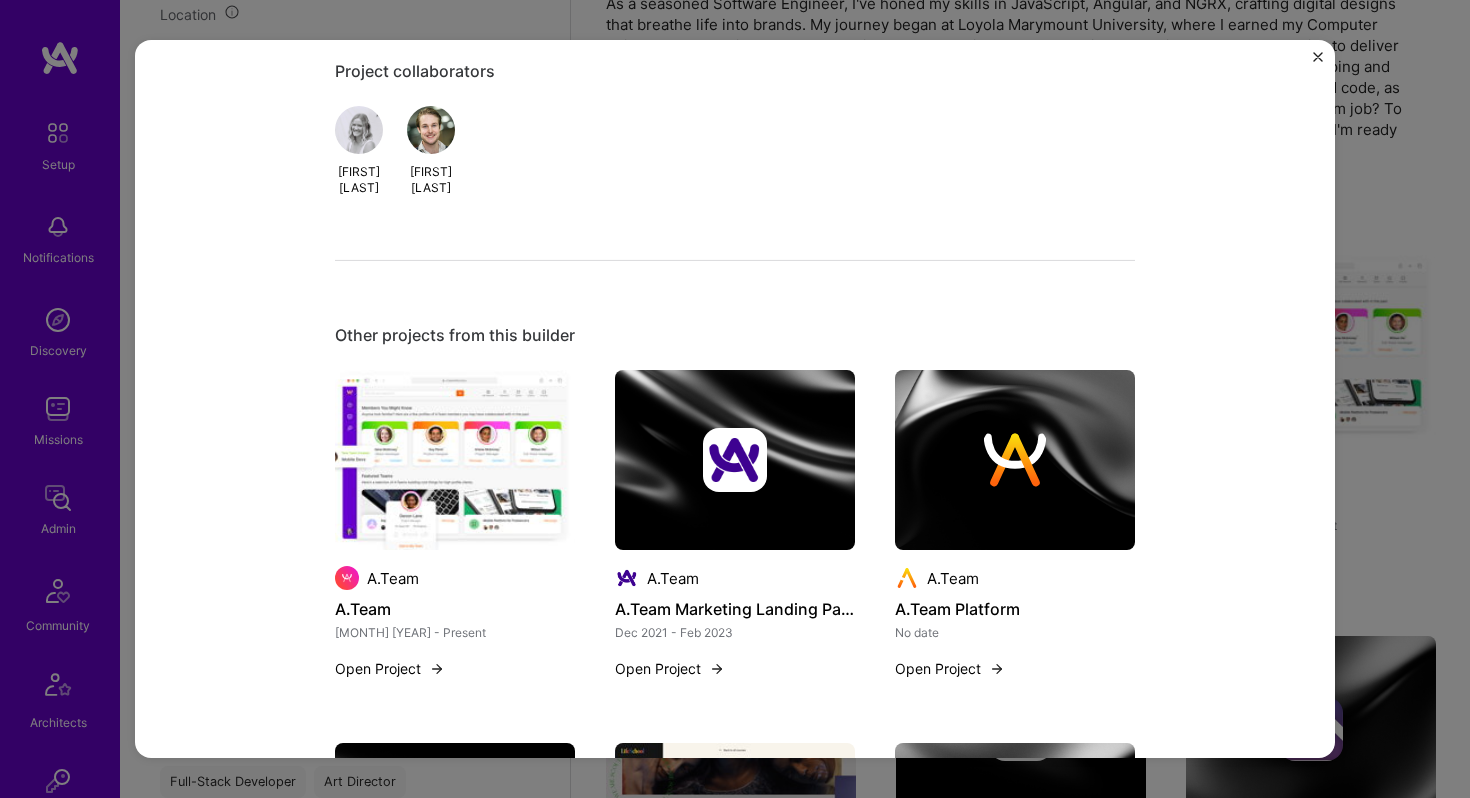 click at bounding box center (1318, 57) 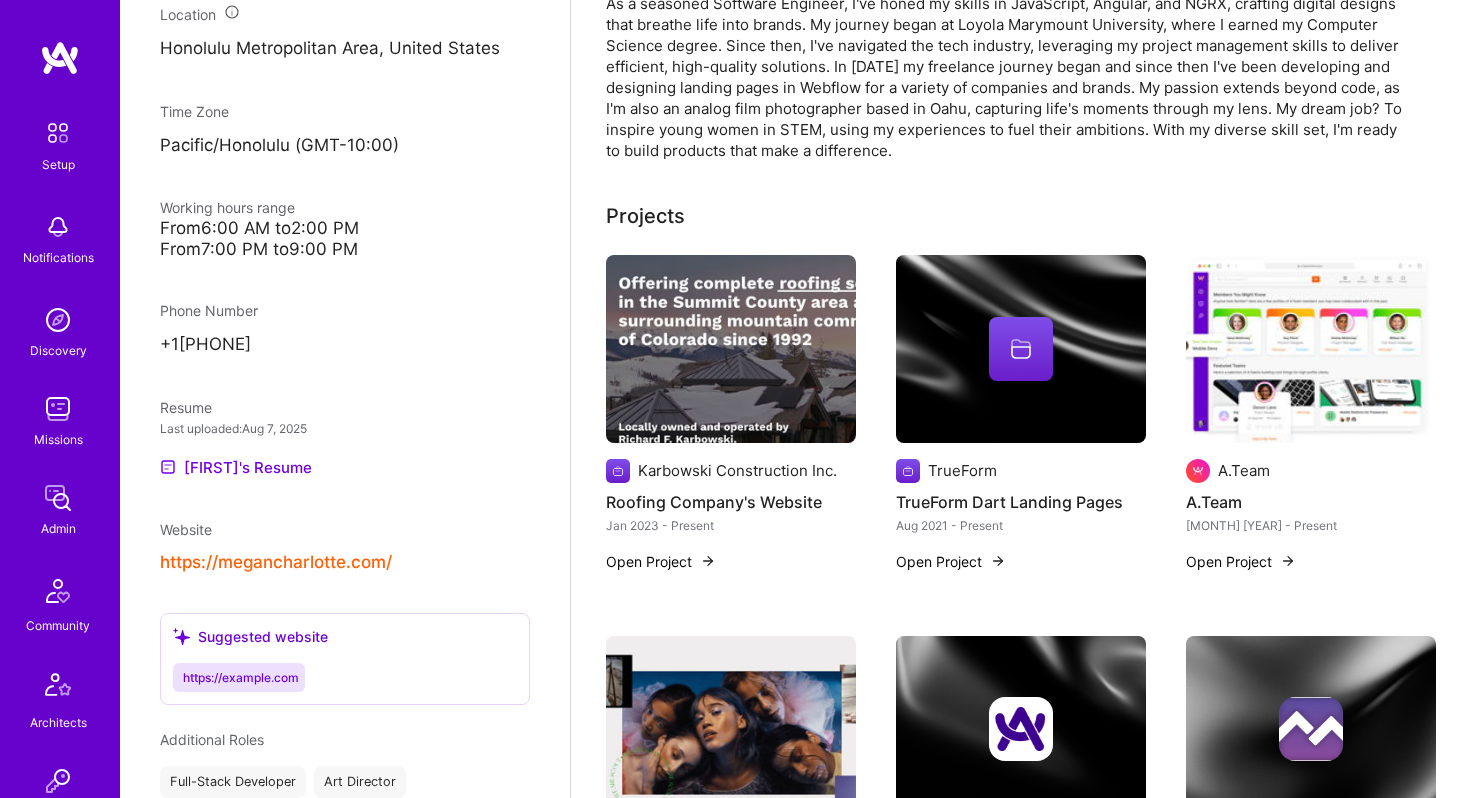scroll, scrollTop: 298, scrollLeft: 0, axis: vertical 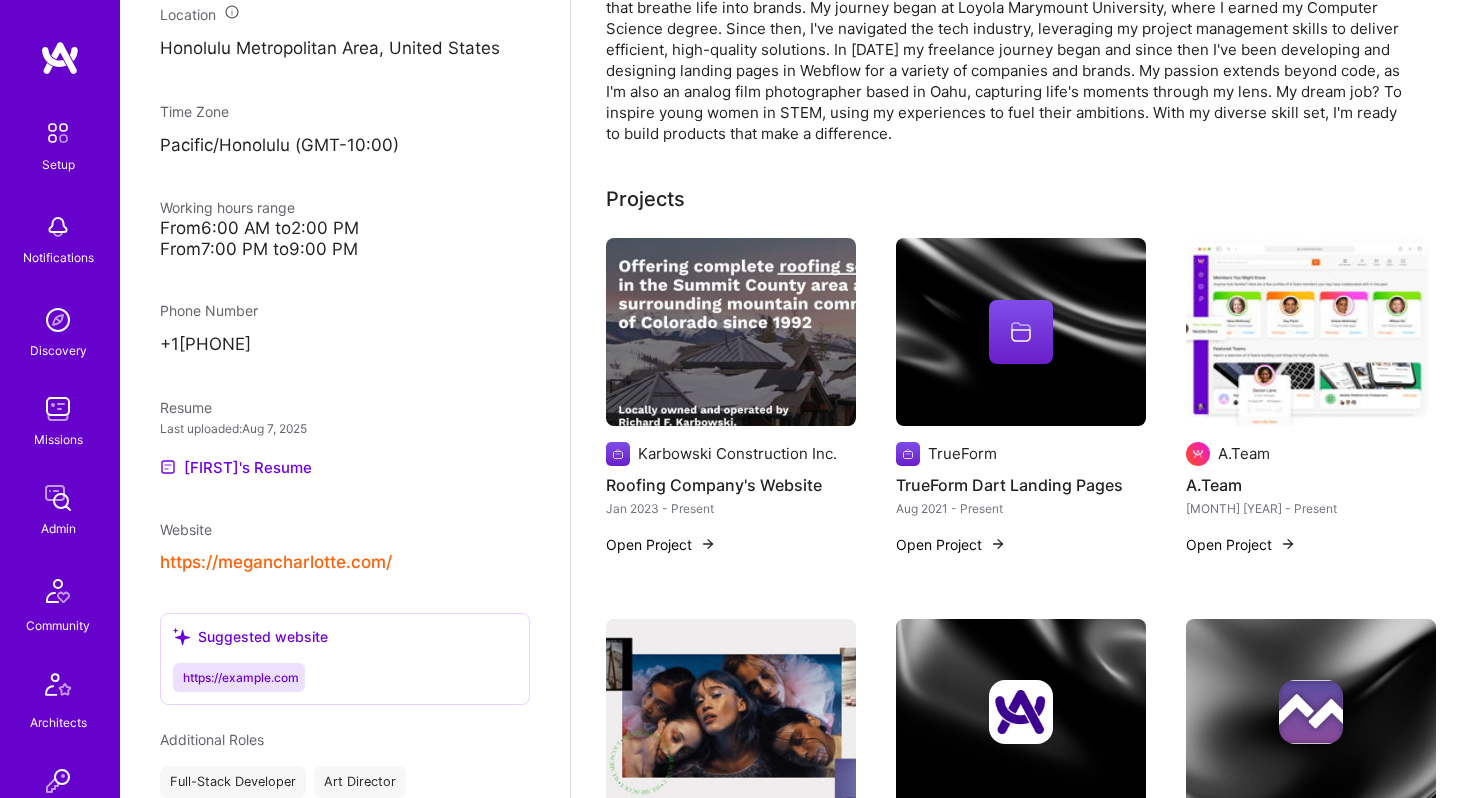 click at bounding box center (731, 332) 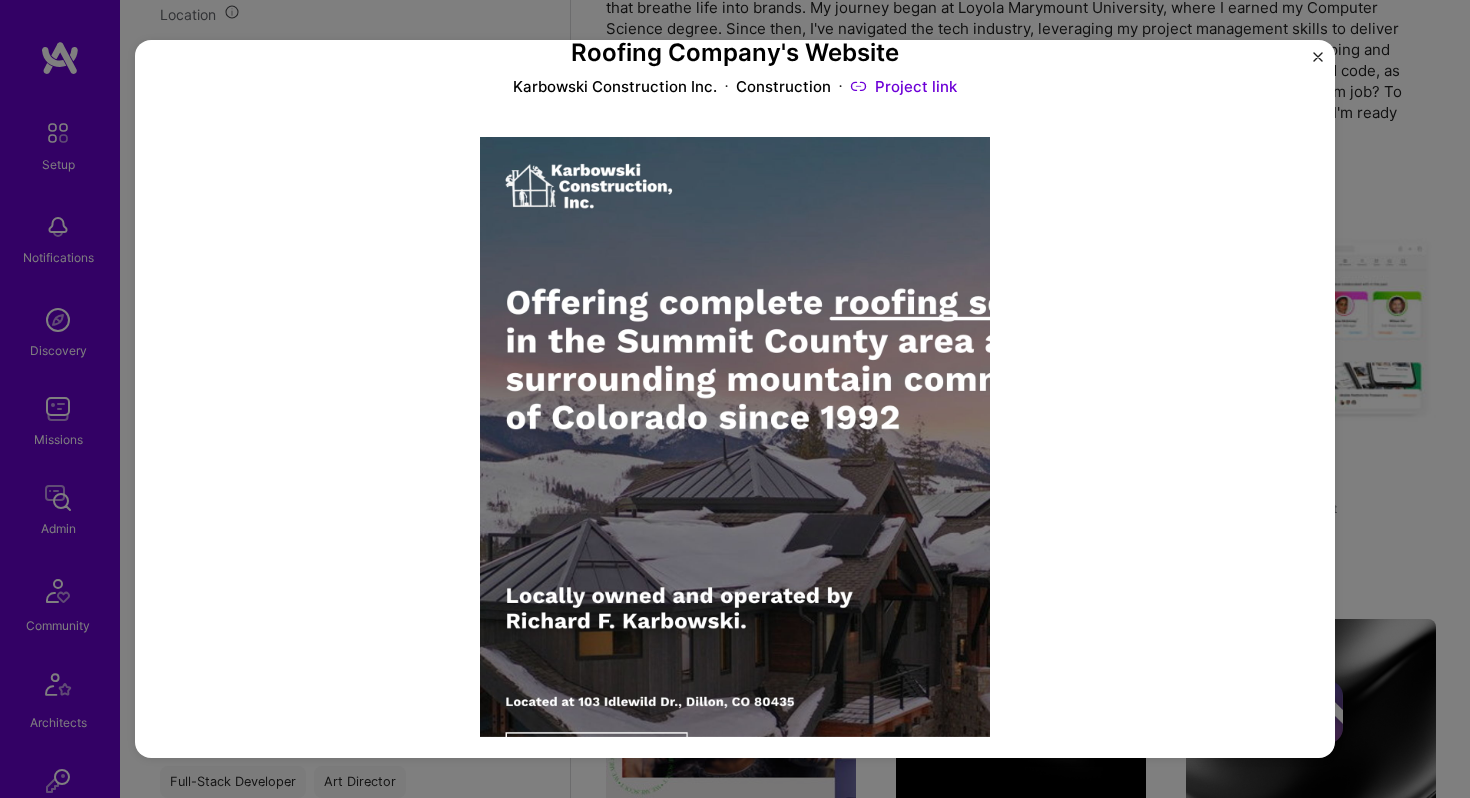scroll, scrollTop: 49, scrollLeft: 0, axis: vertical 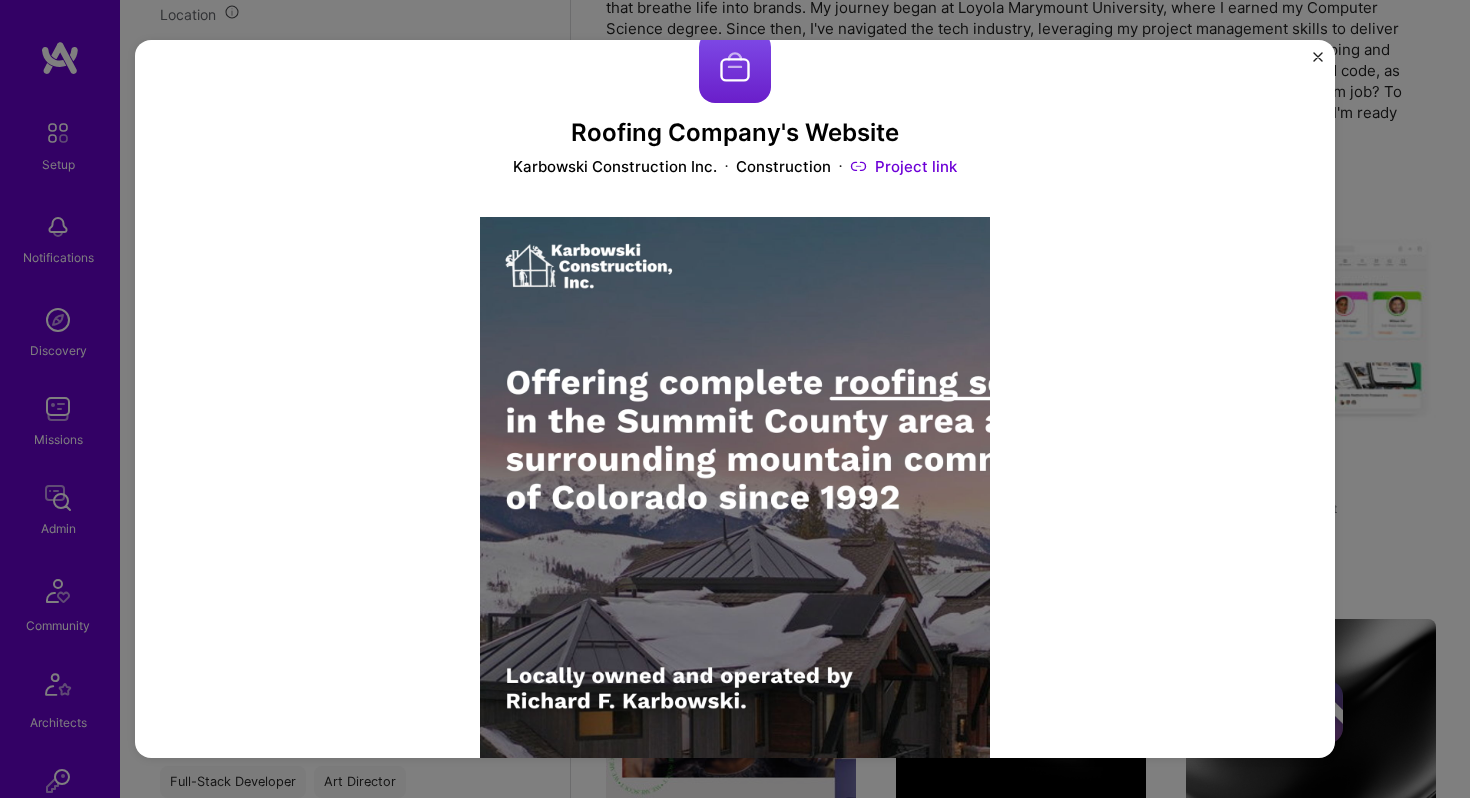 click at bounding box center (735, 517) 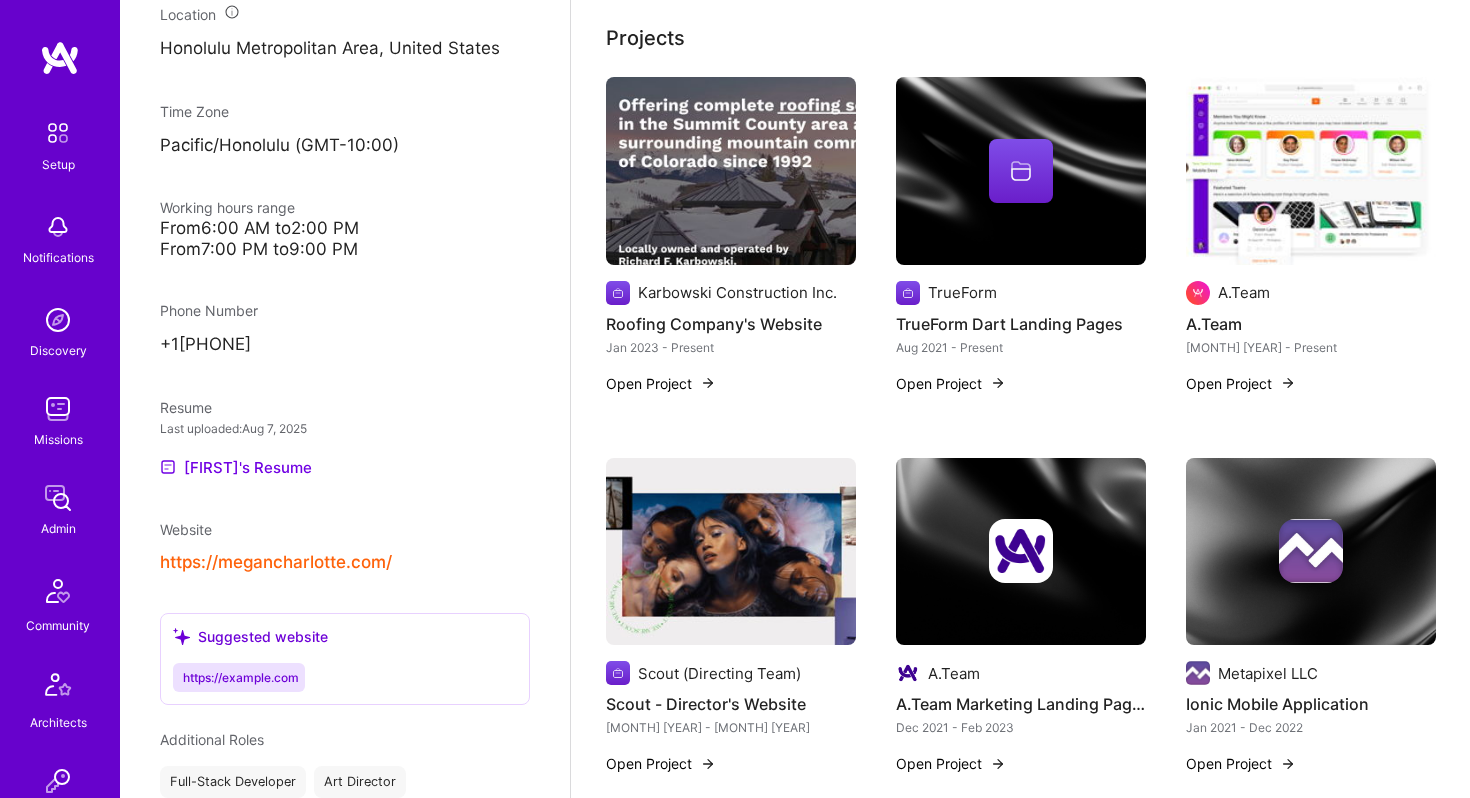 scroll, scrollTop: 469, scrollLeft: 0, axis: vertical 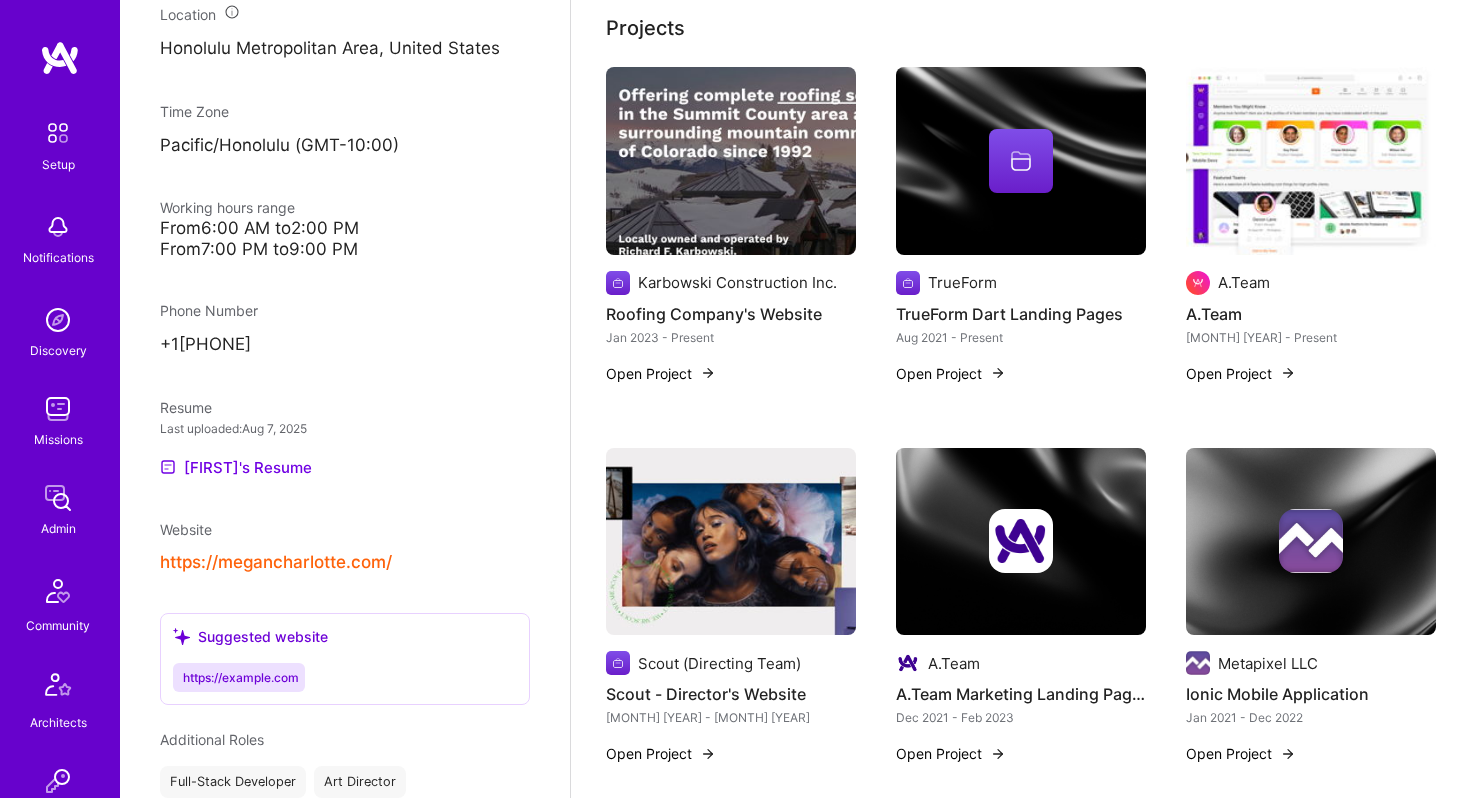 click at bounding box center (731, 542) 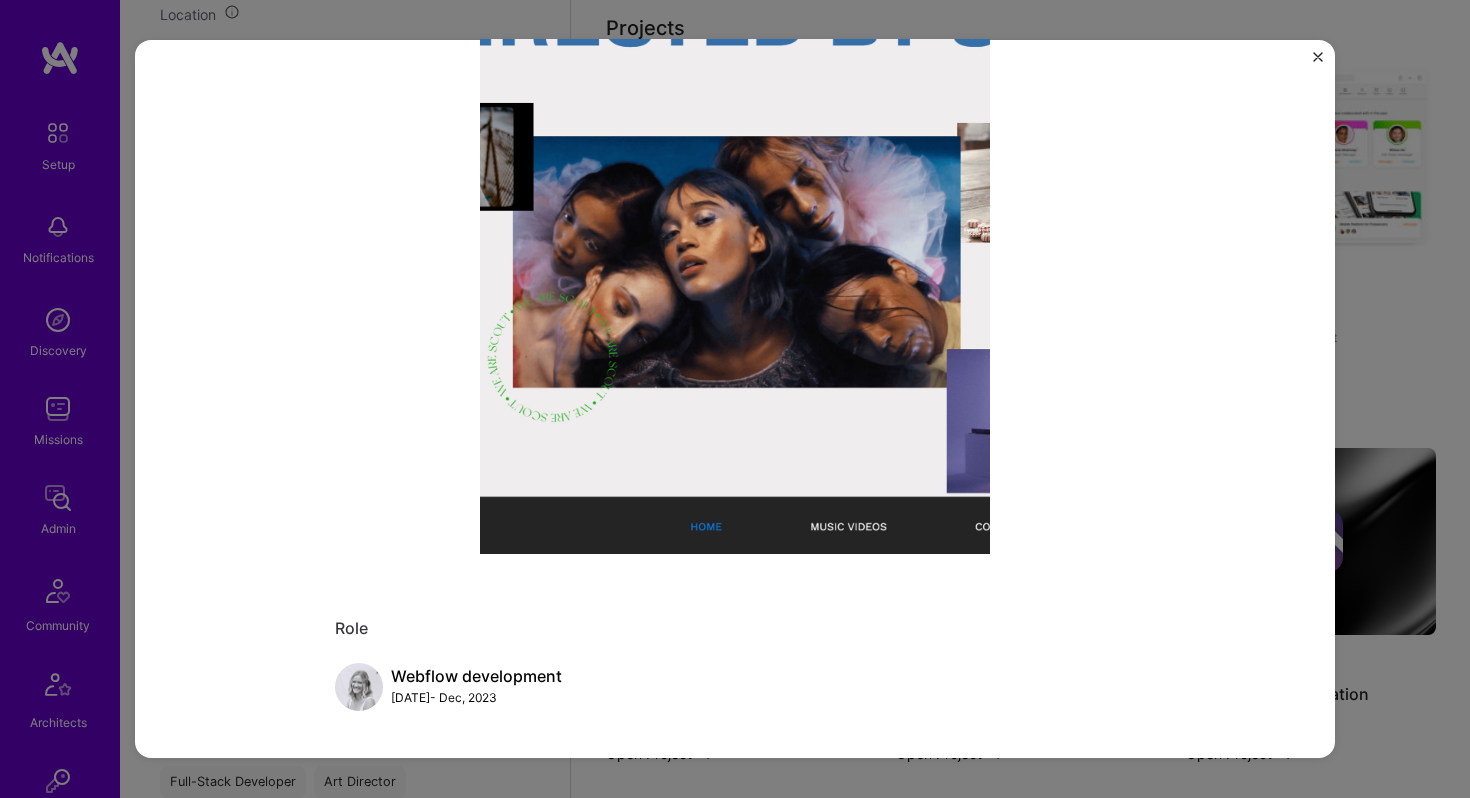 scroll, scrollTop: 323, scrollLeft: 0, axis: vertical 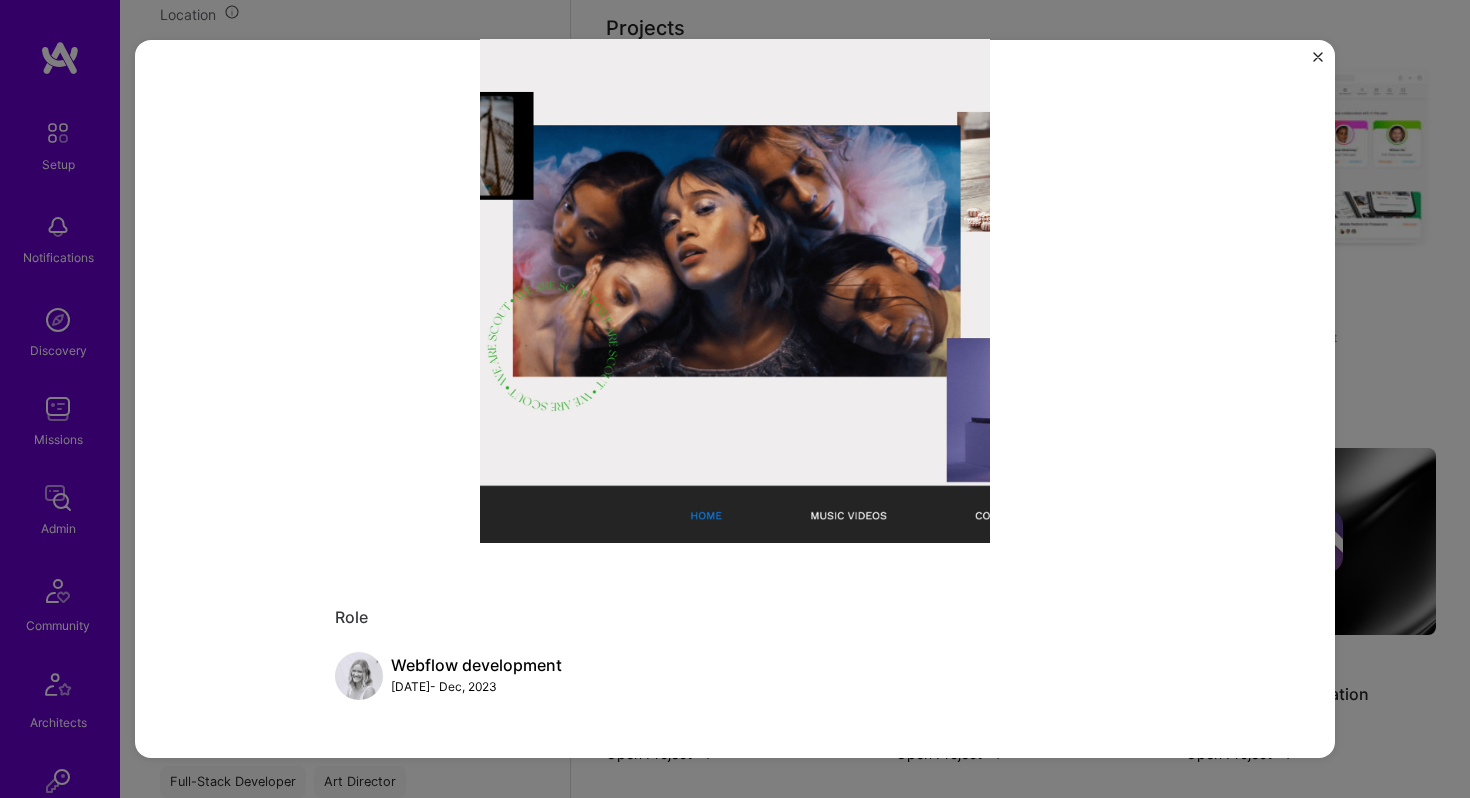click at bounding box center (735, 243) 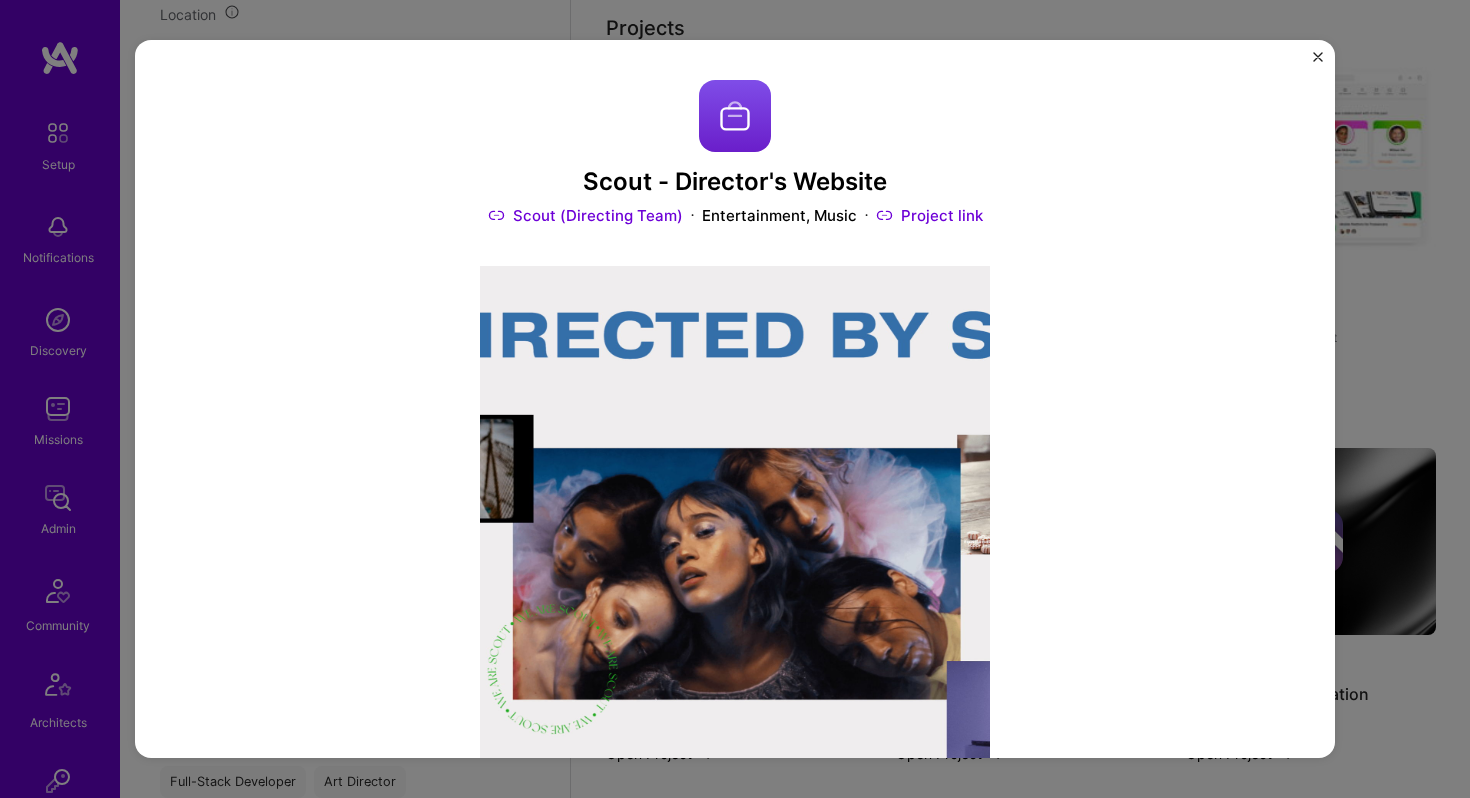 click on "Project link" at bounding box center [929, 215] 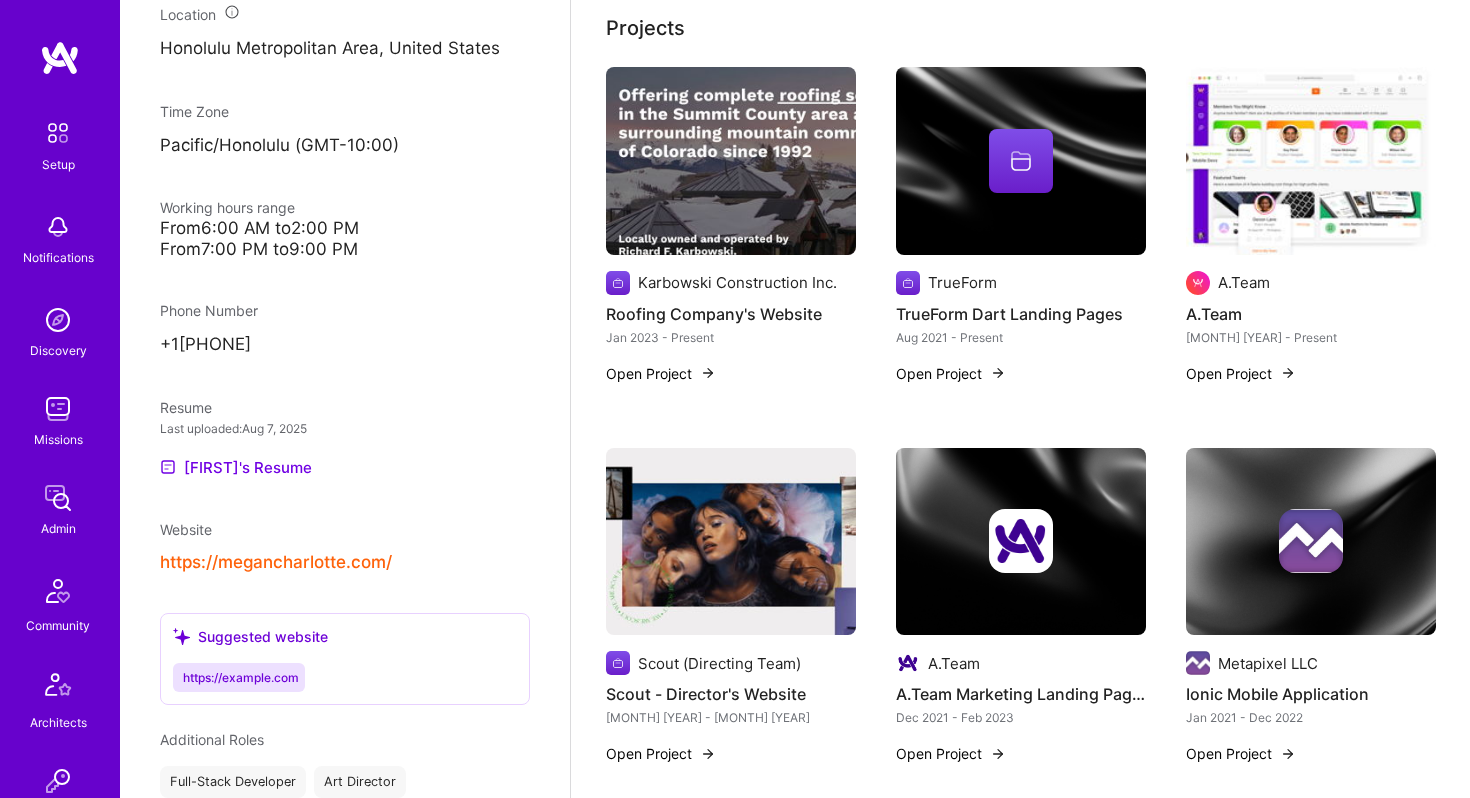 click on "Open Project" at bounding box center (661, 373) 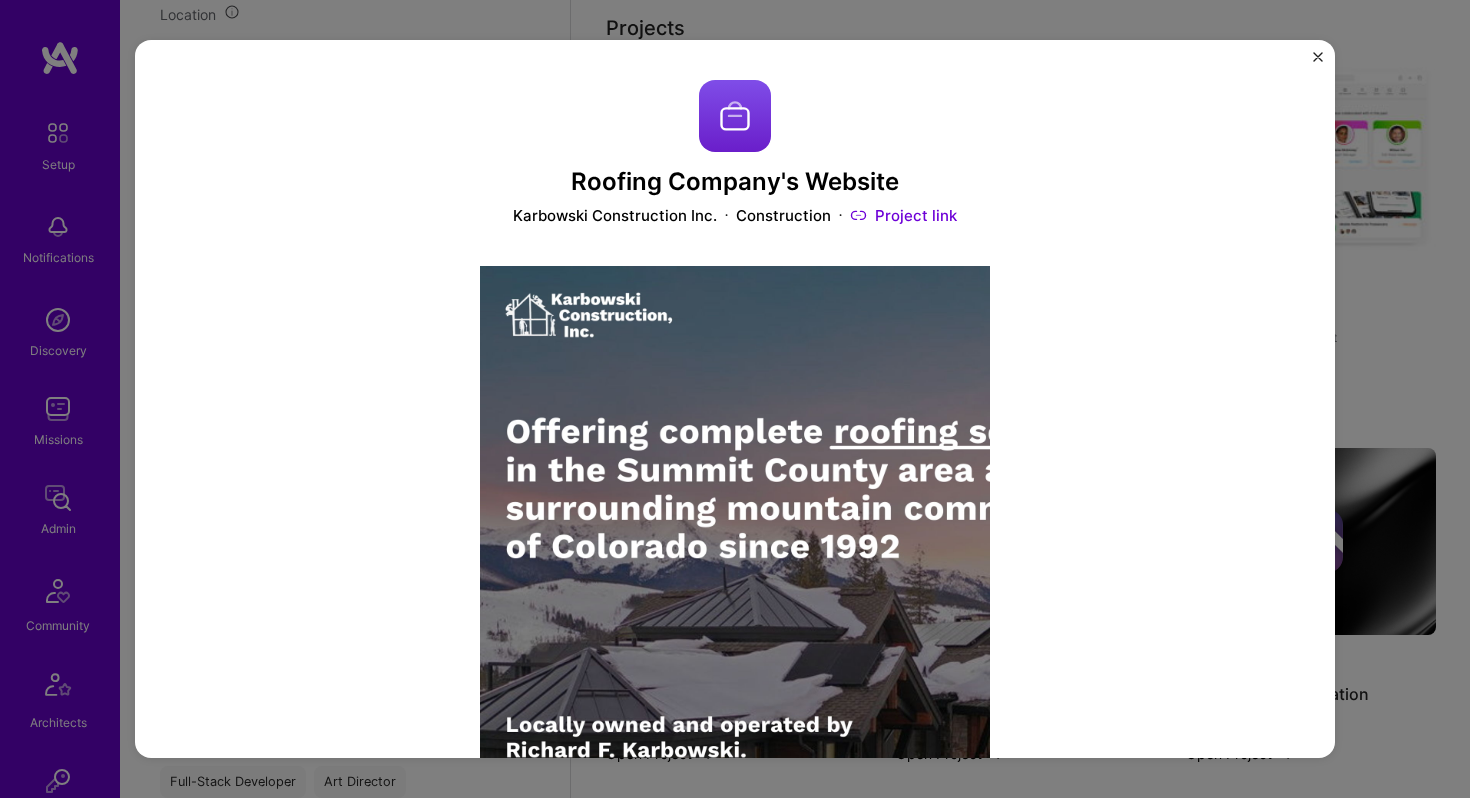 click on "Project link" at bounding box center (903, 215) 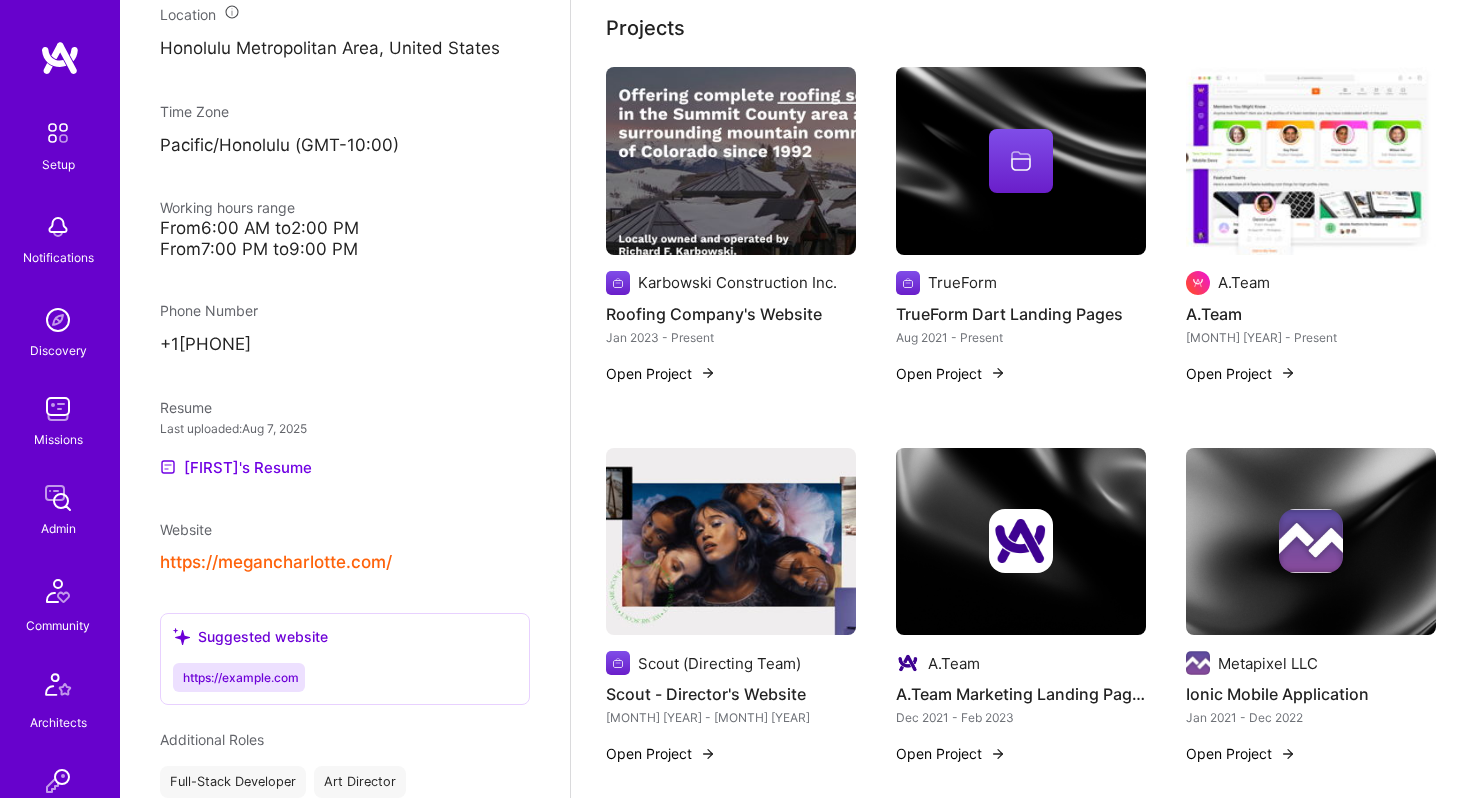 click at bounding box center (1021, 161) 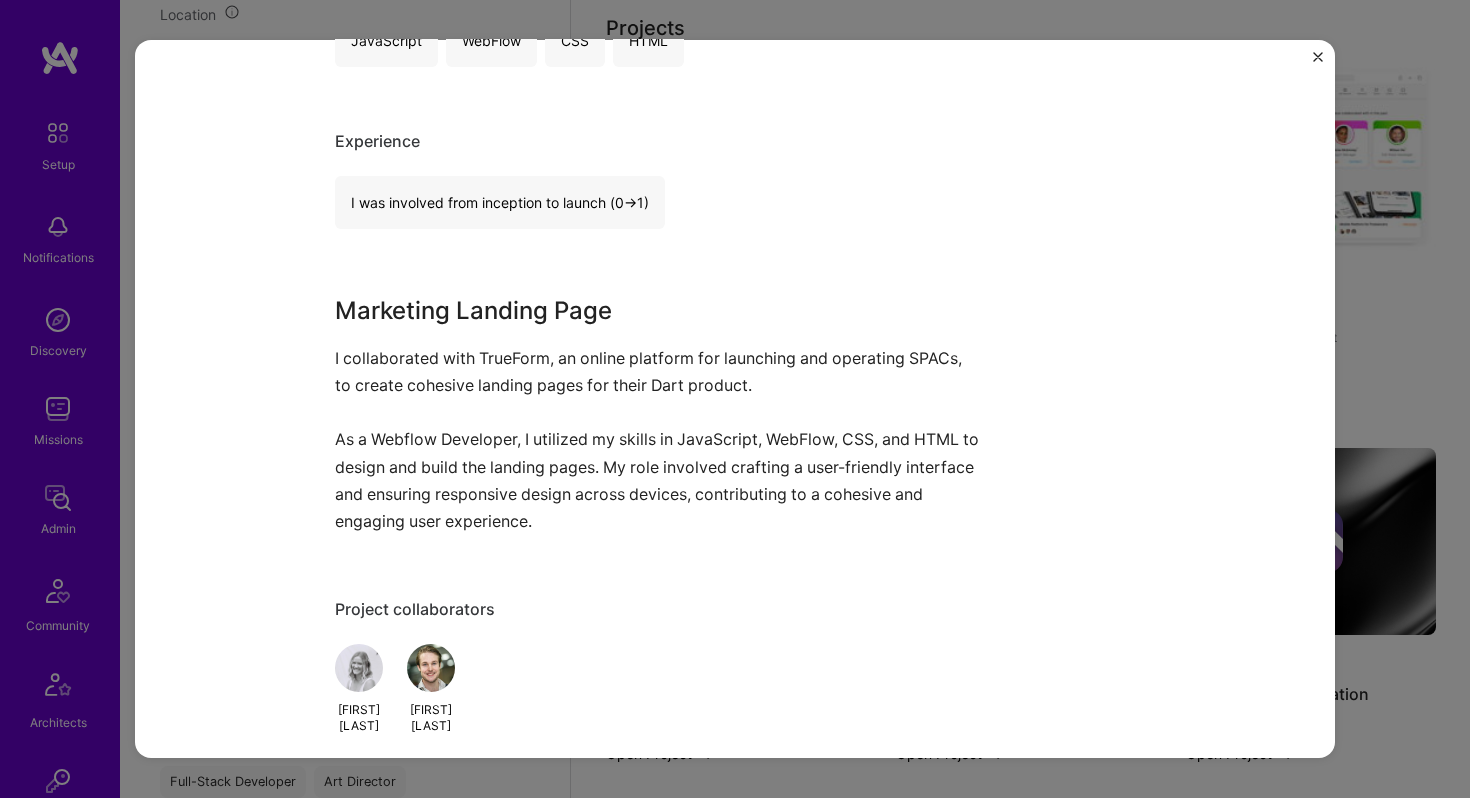 scroll, scrollTop: 0, scrollLeft: 0, axis: both 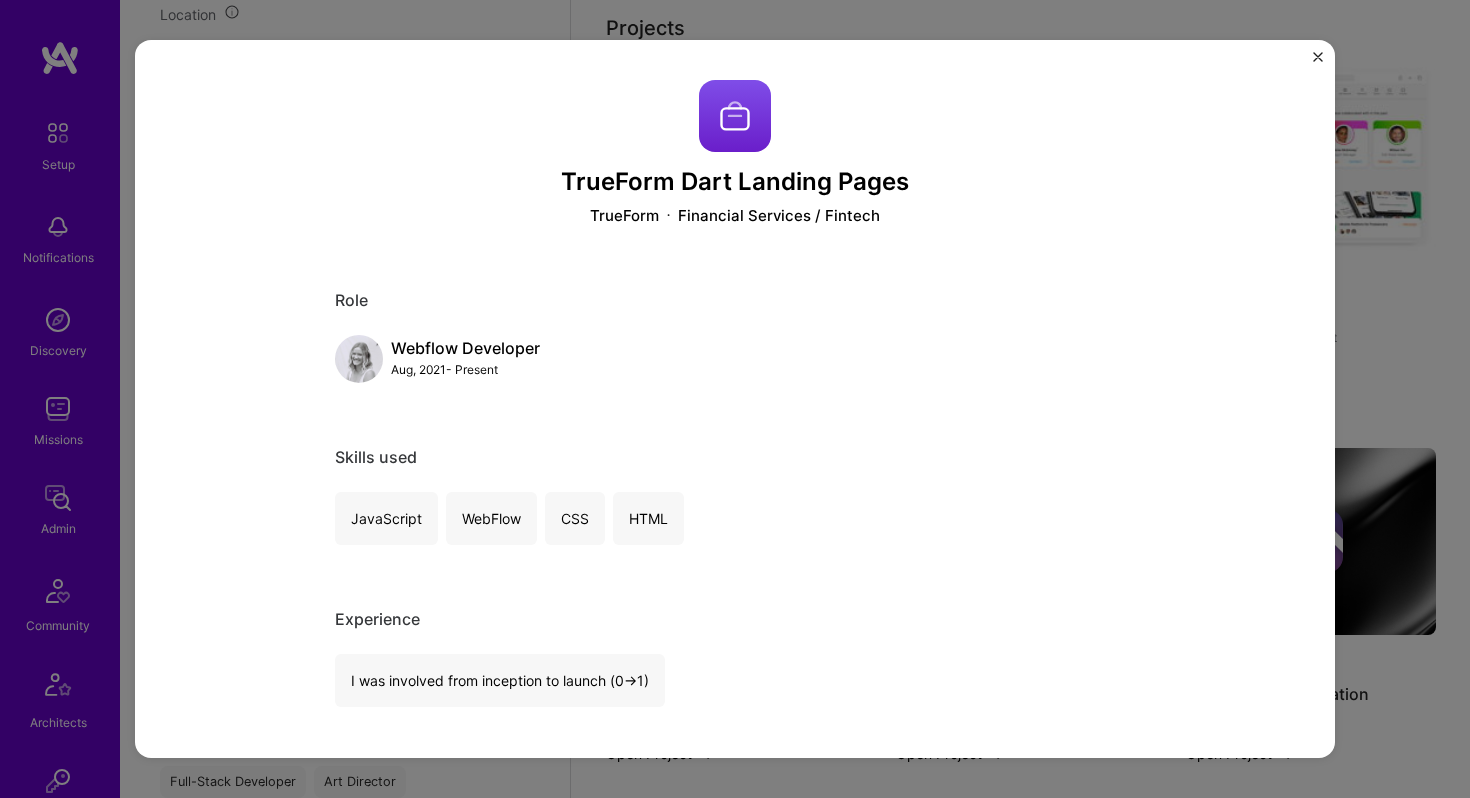 click at bounding box center [1318, 57] 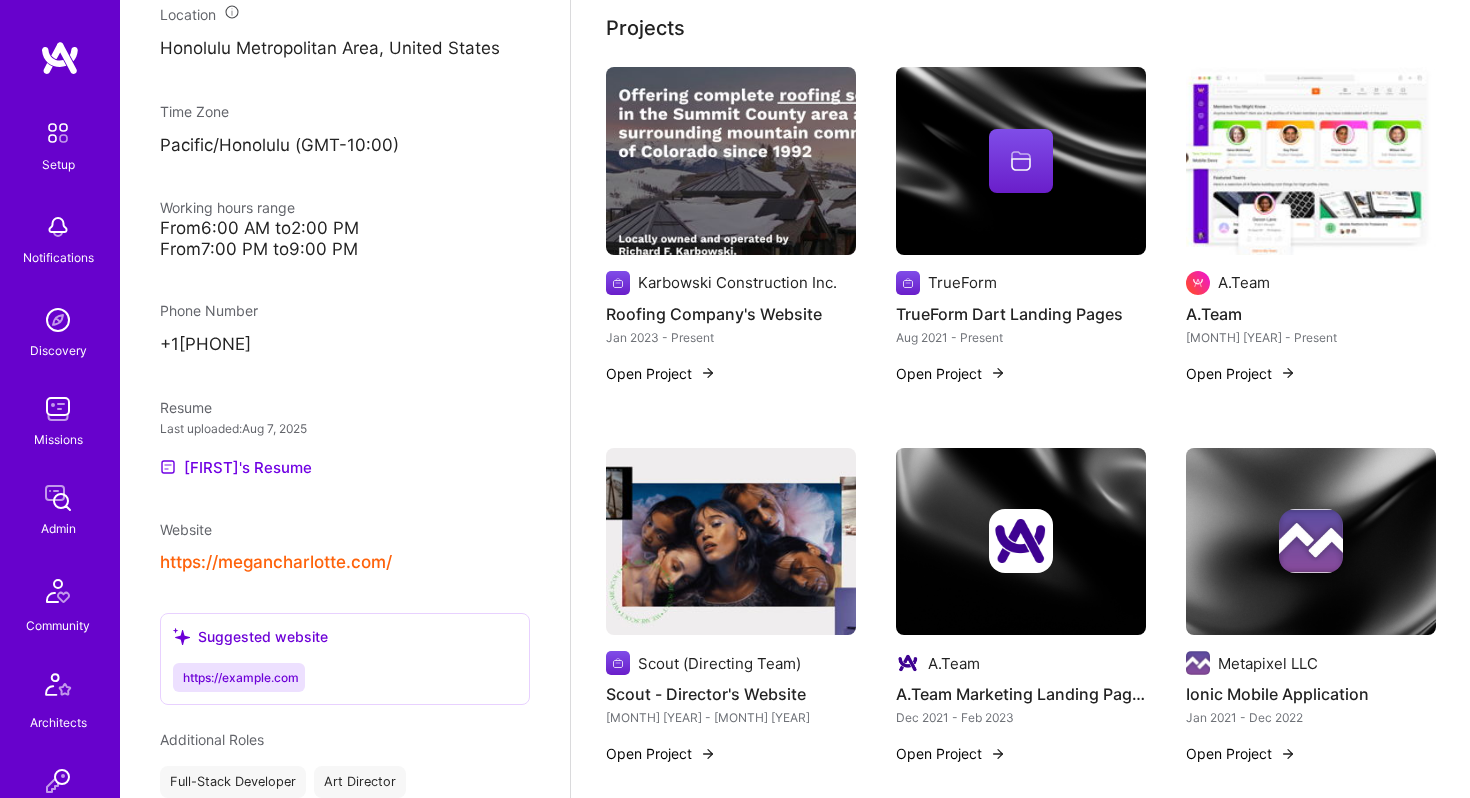 click on "Open Project" at bounding box center (1241, 373) 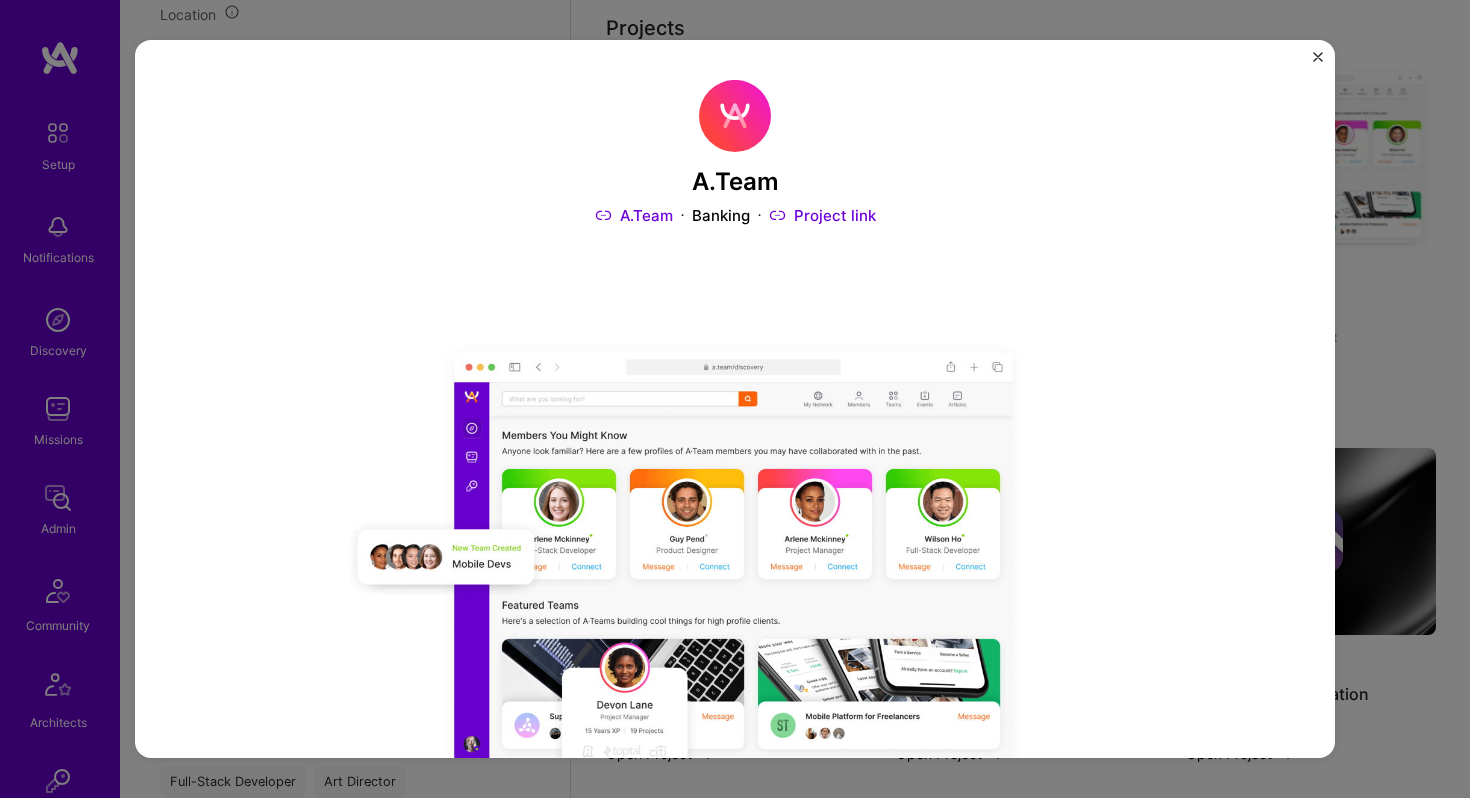 click on "Project link" at bounding box center [822, 215] 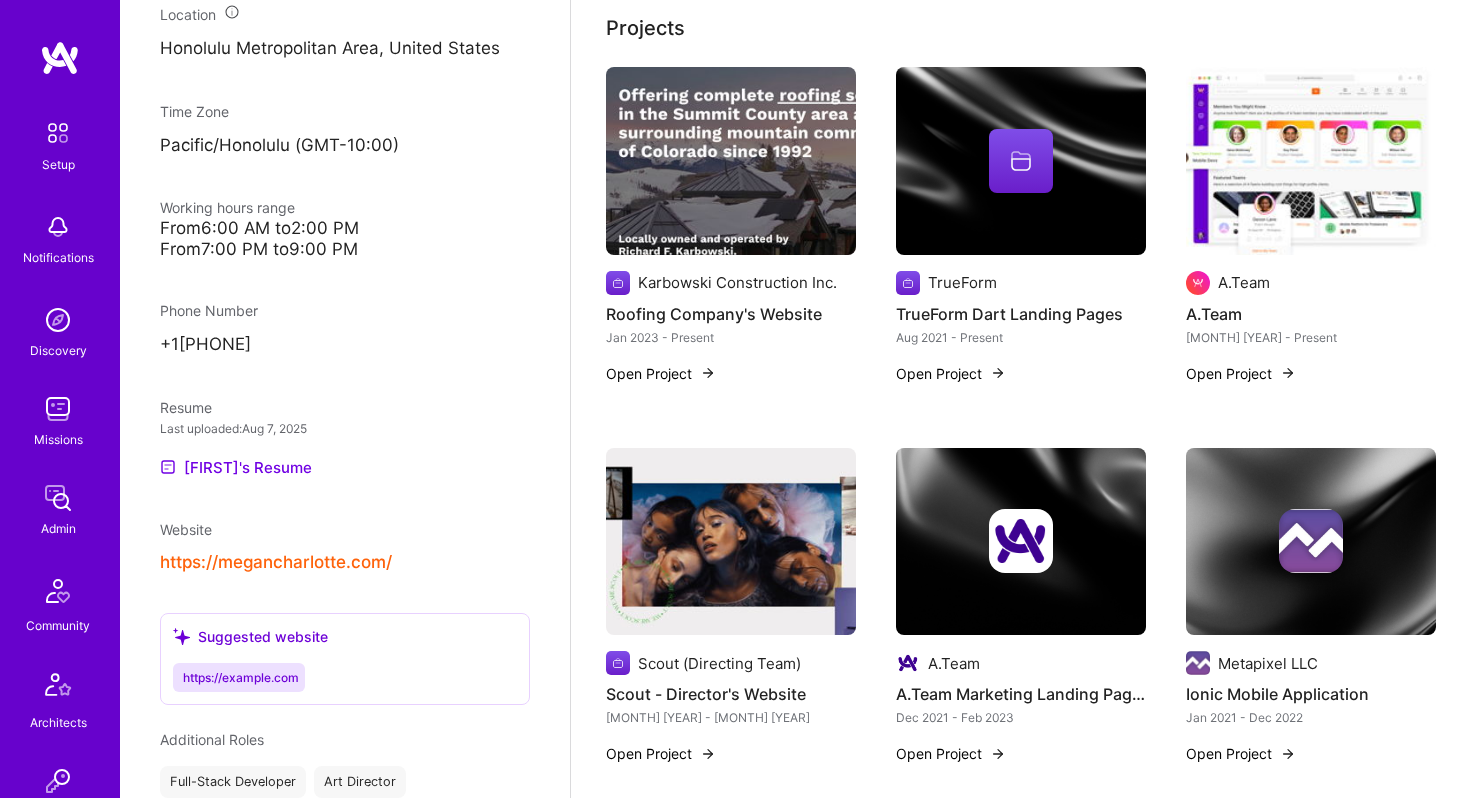 click at bounding box center (731, 542) 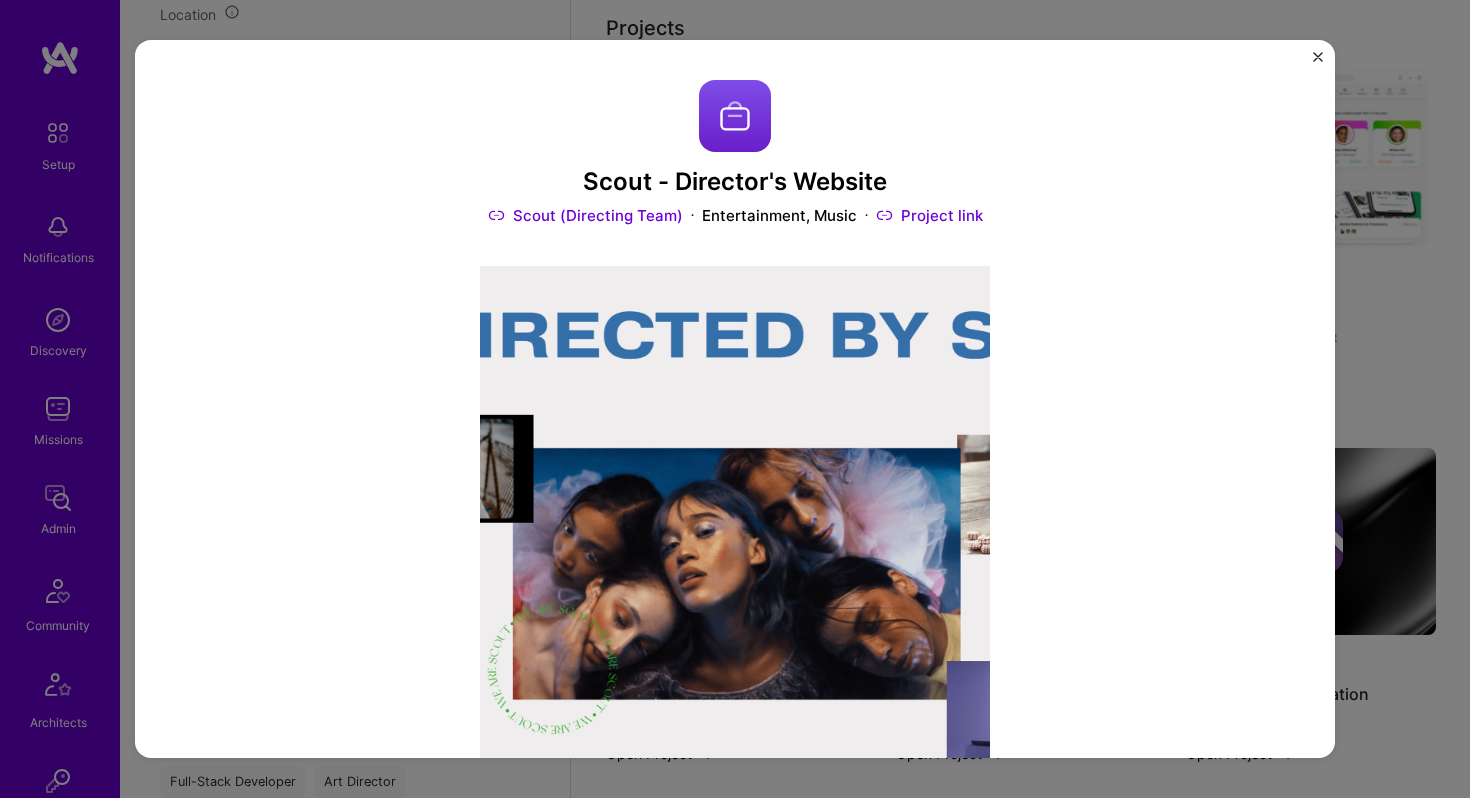 click on "Project link" at bounding box center [929, 215] 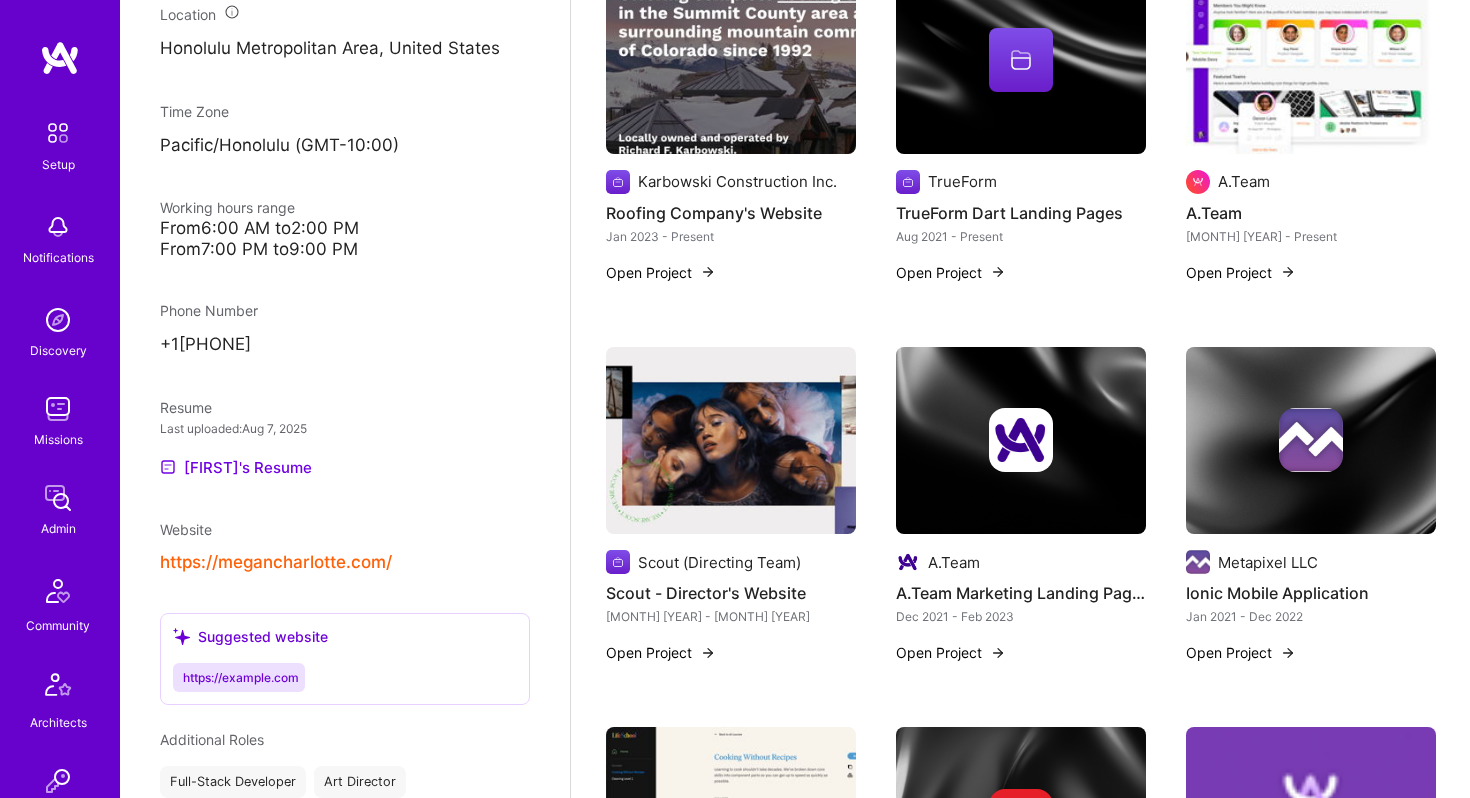 scroll, scrollTop: 586, scrollLeft: 0, axis: vertical 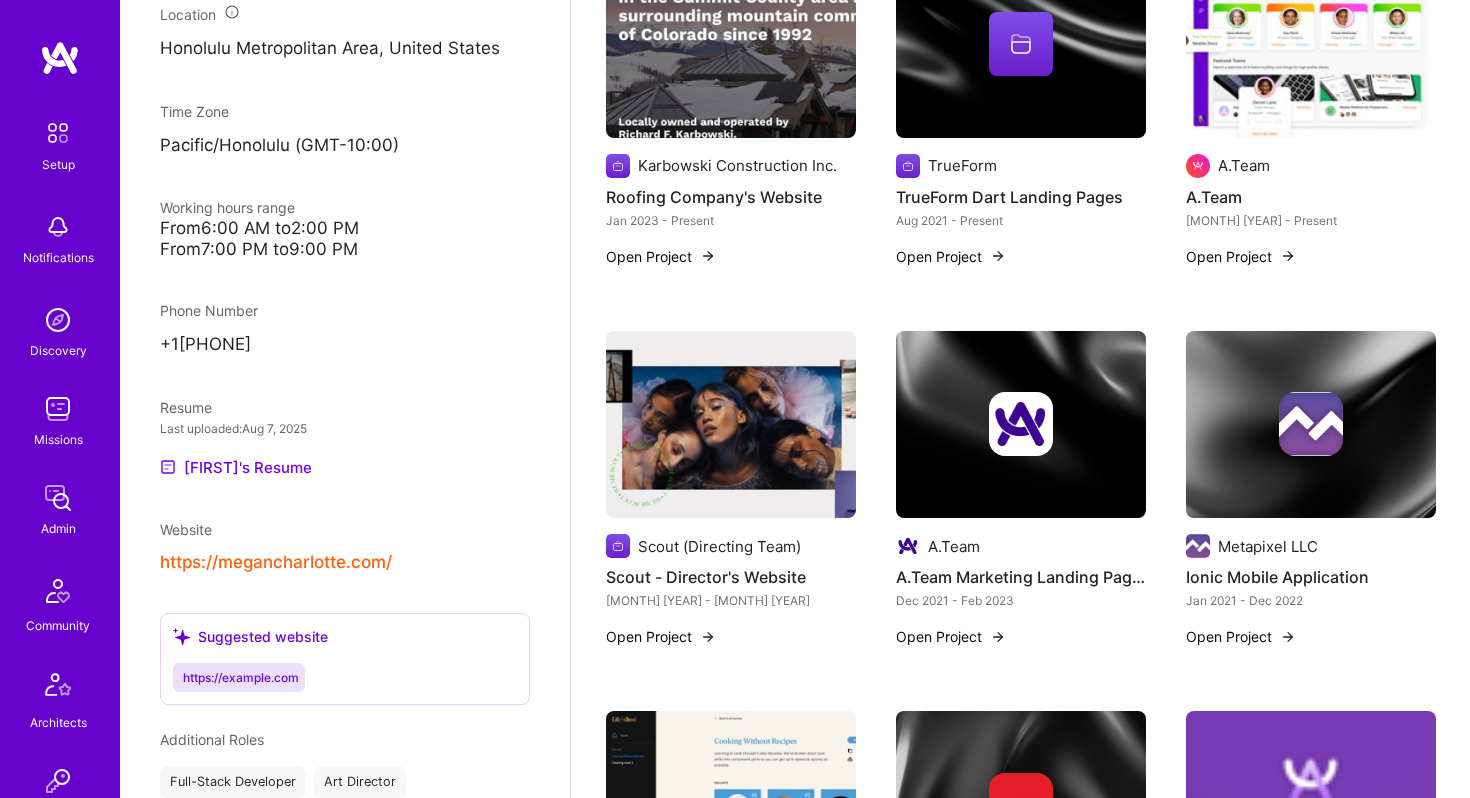 click at bounding box center (1021, 425) 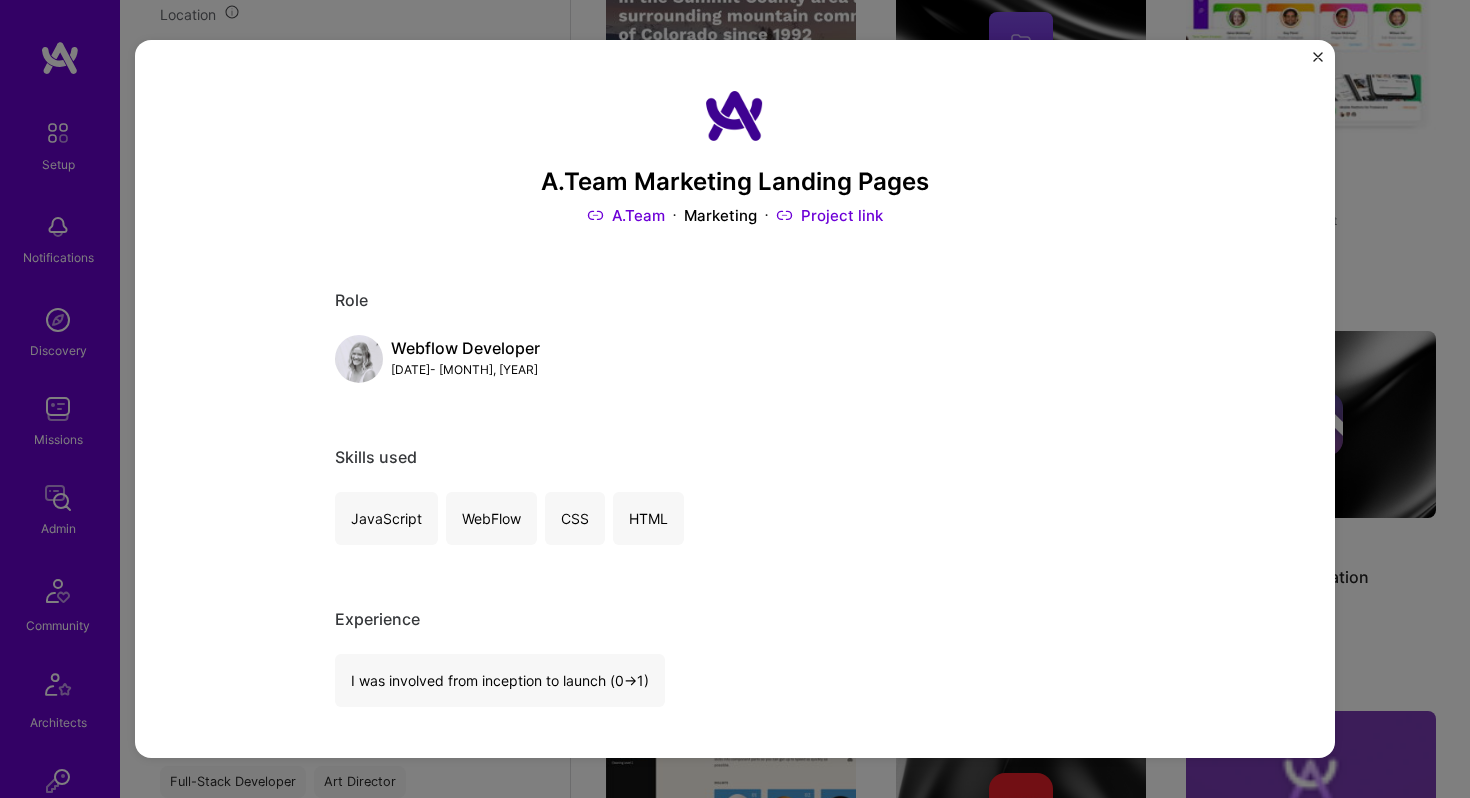 click on "Project link" at bounding box center (829, 215) 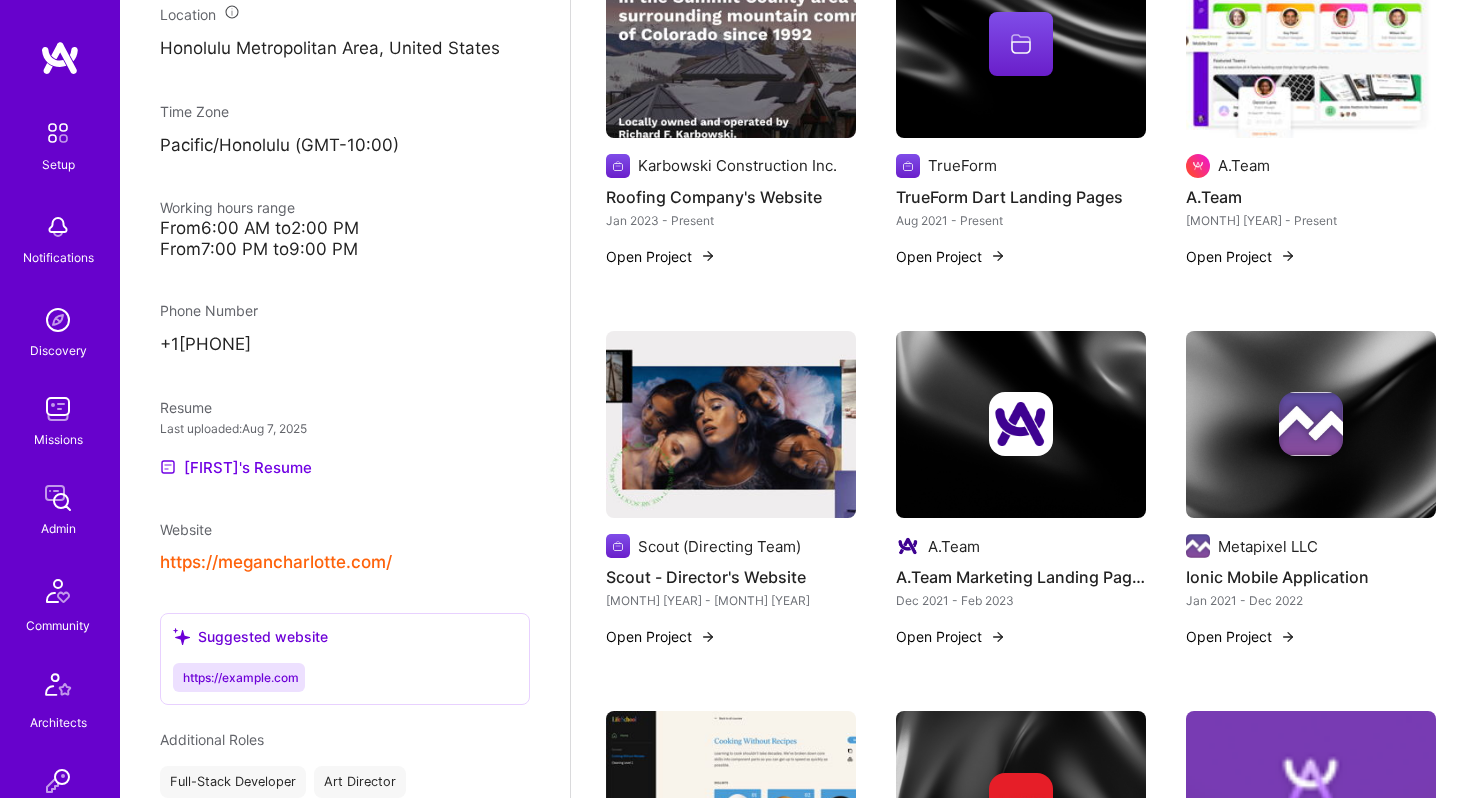click at bounding box center (1311, 425) 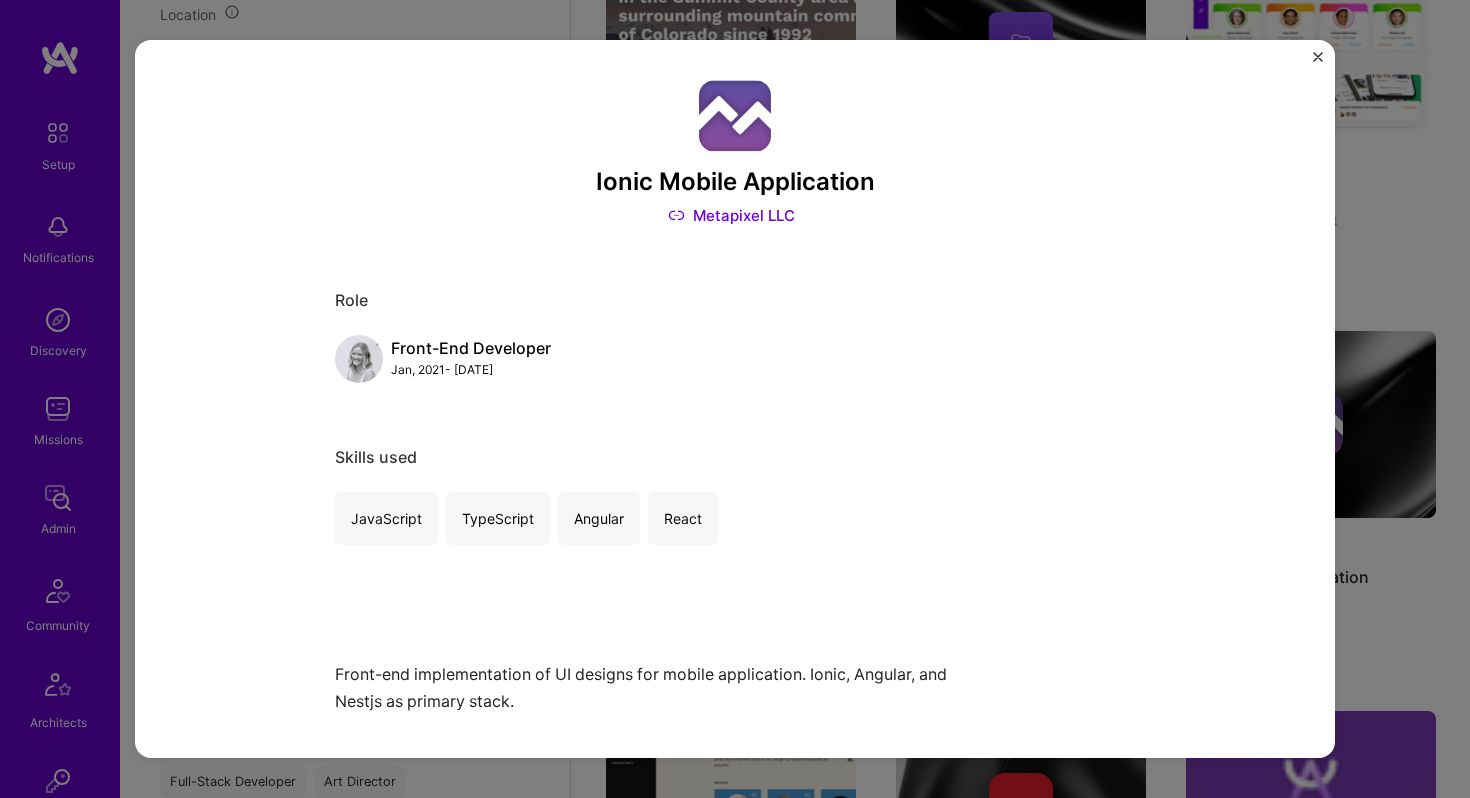 click on "Metapixel LLC" at bounding box center (731, 215) 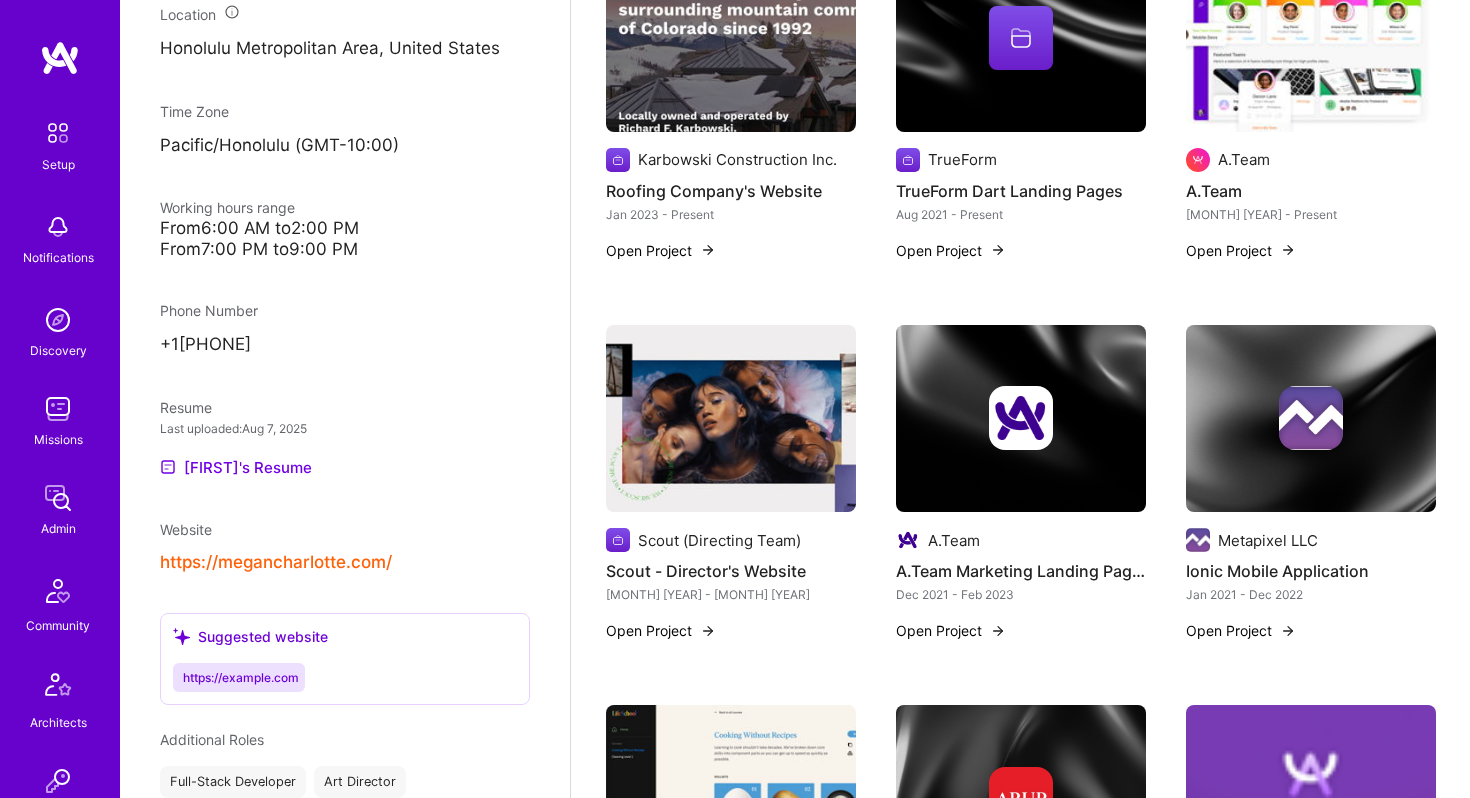 scroll, scrollTop: 0, scrollLeft: 0, axis: both 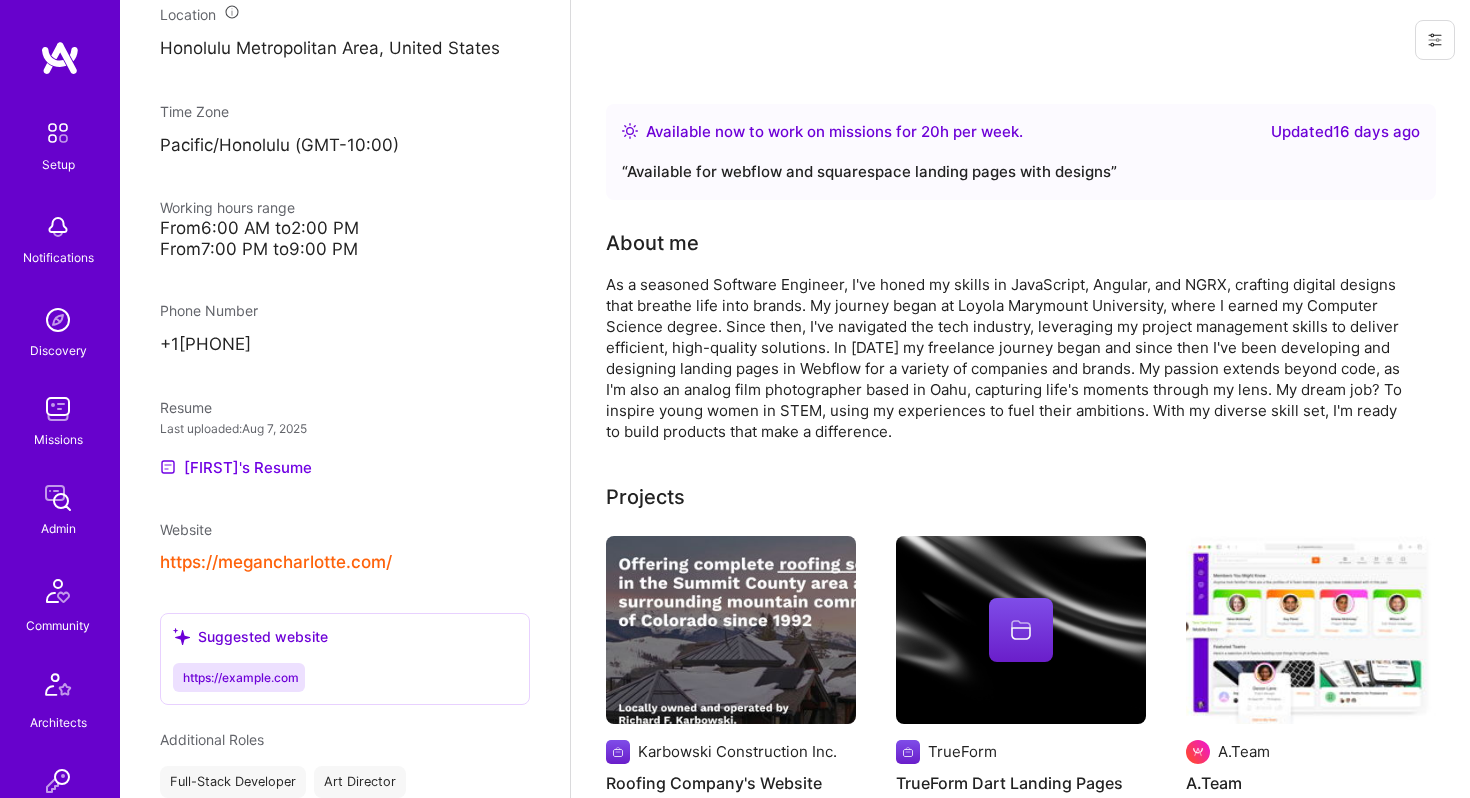 click at bounding box center (1311, 630) 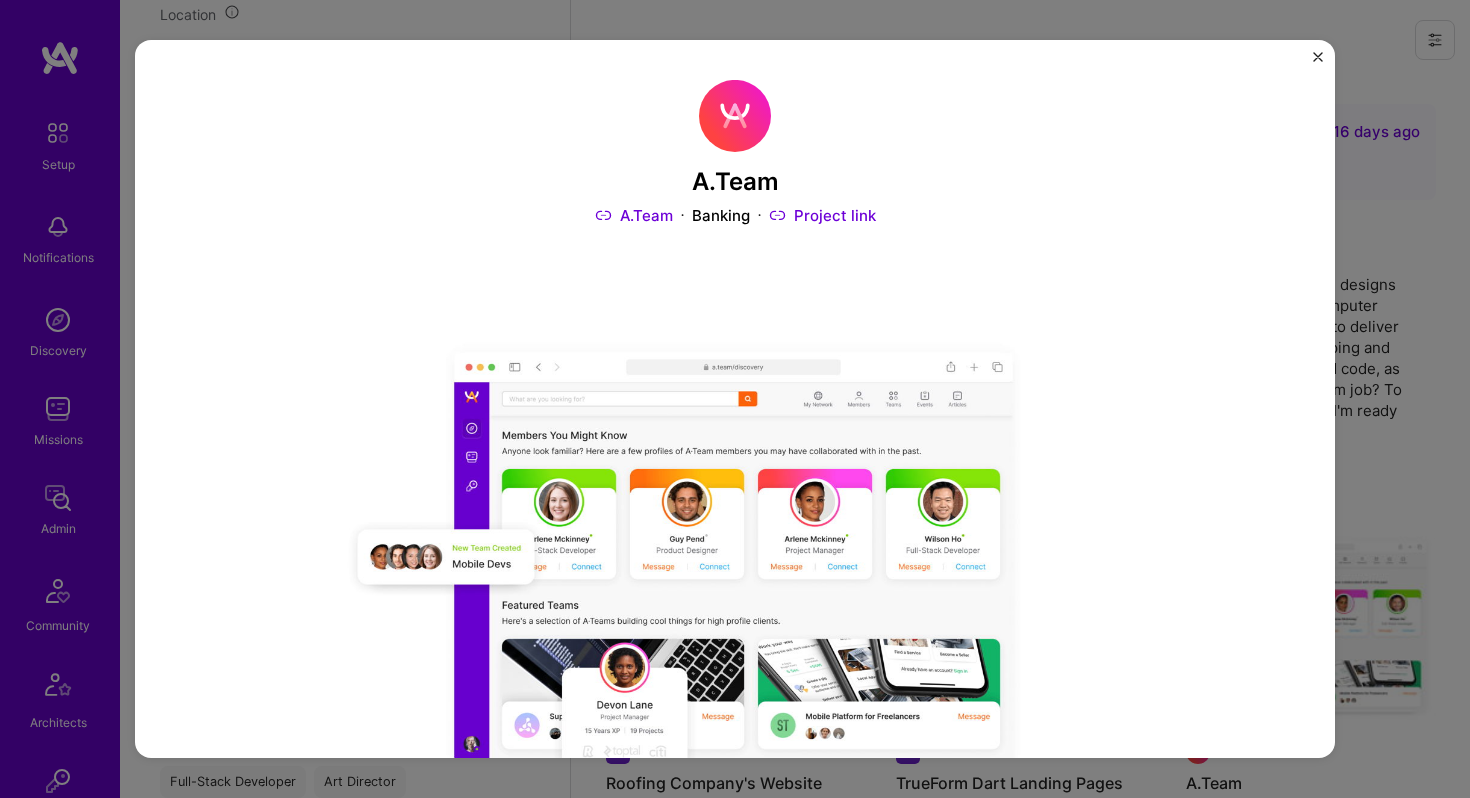 click on "Project link" at bounding box center (822, 215) 